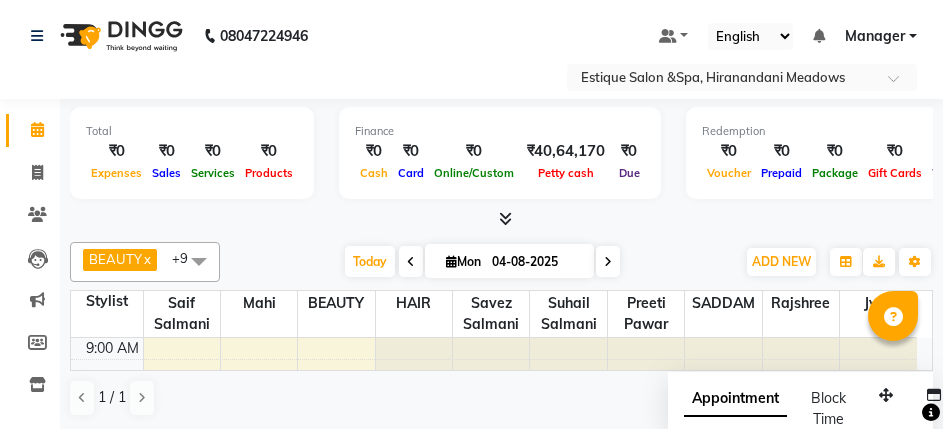 scroll, scrollTop: 0, scrollLeft: 0, axis: both 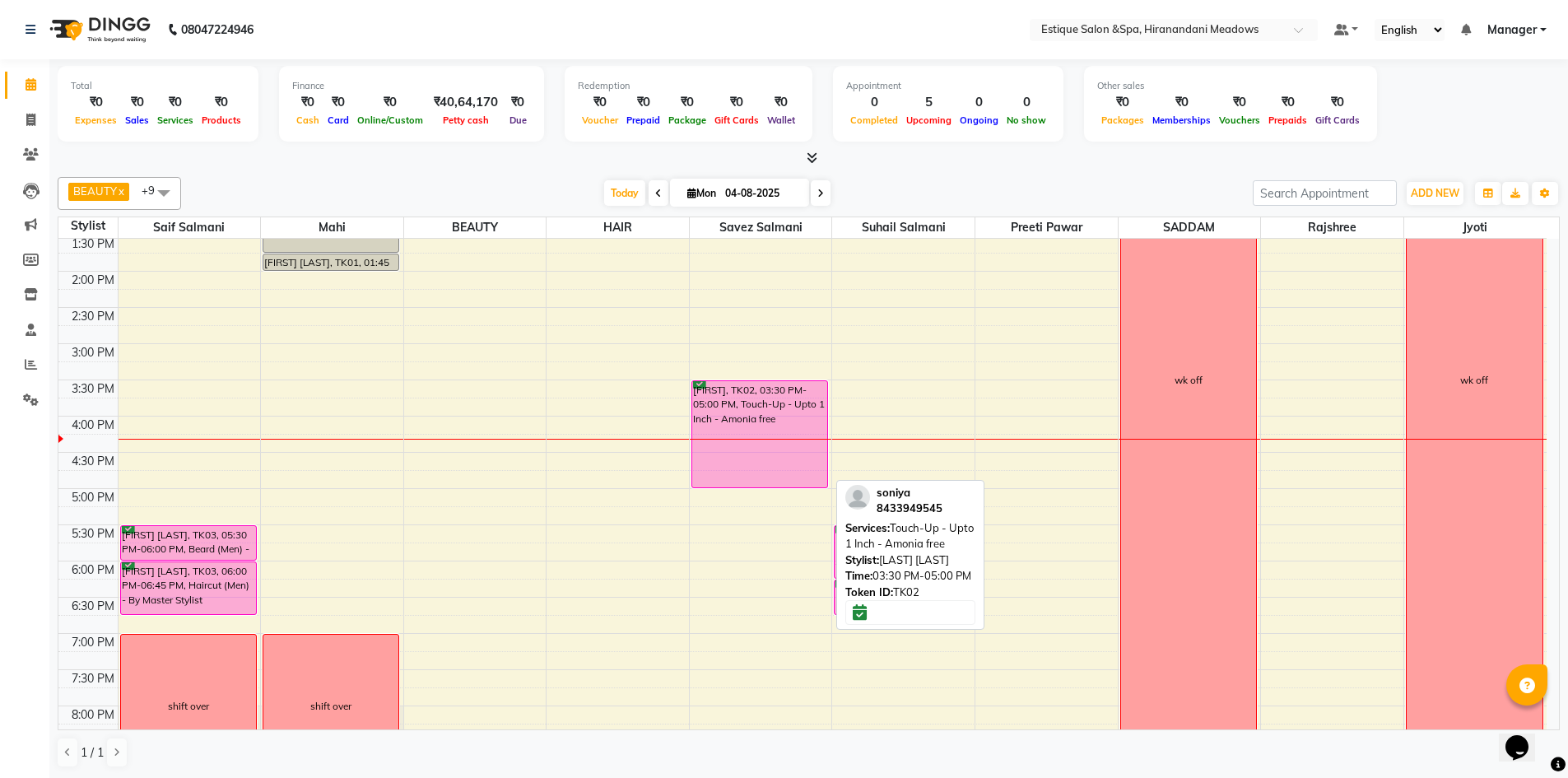 click on "[FIRST], TK02, 03:30 PM-05:00 PM, Touch-Up - Upto 1 Inch - Amonia free" at bounding box center [760, 434] 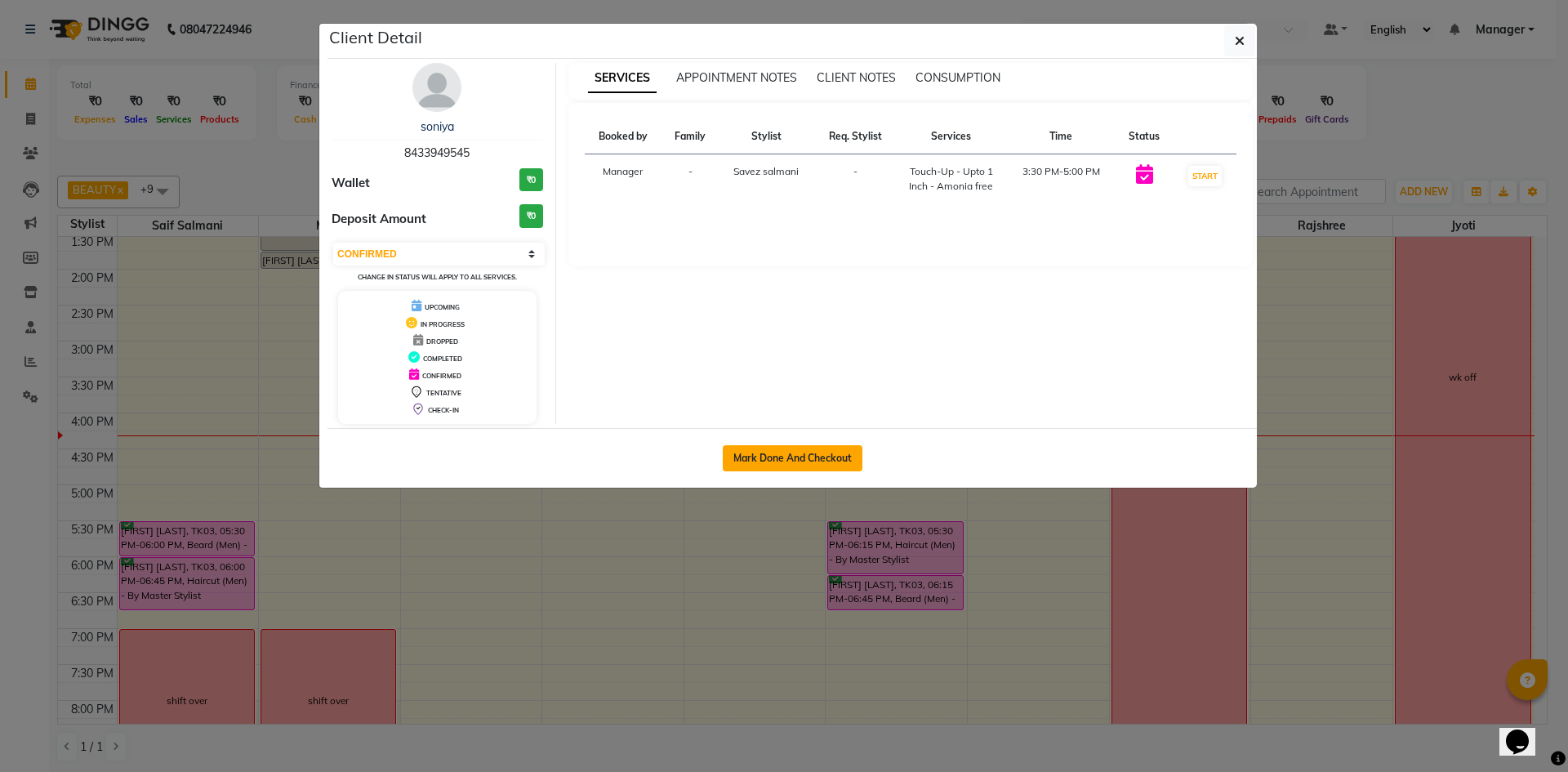 click on "Mark Done And Checkout" 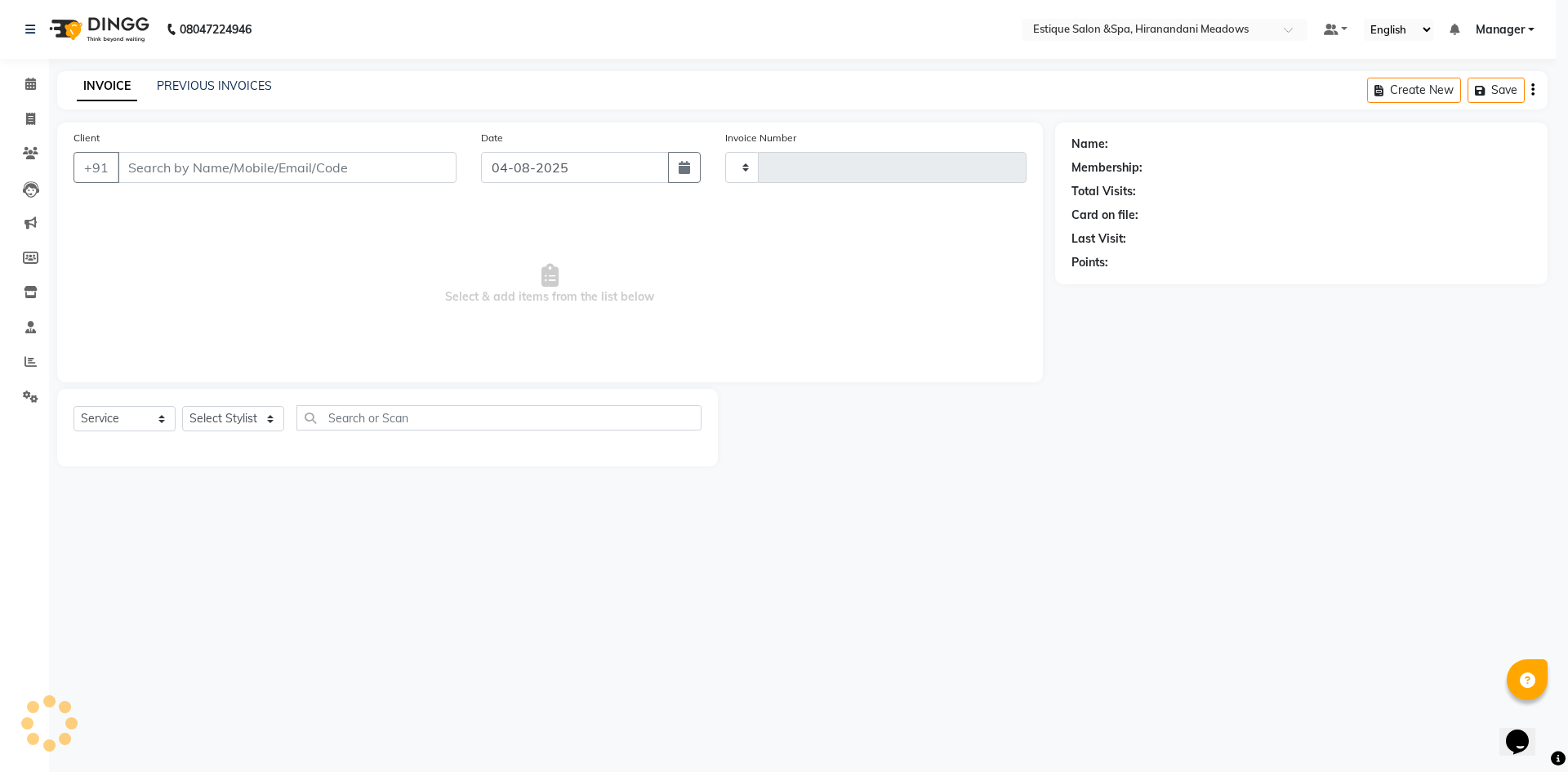type on "1980" 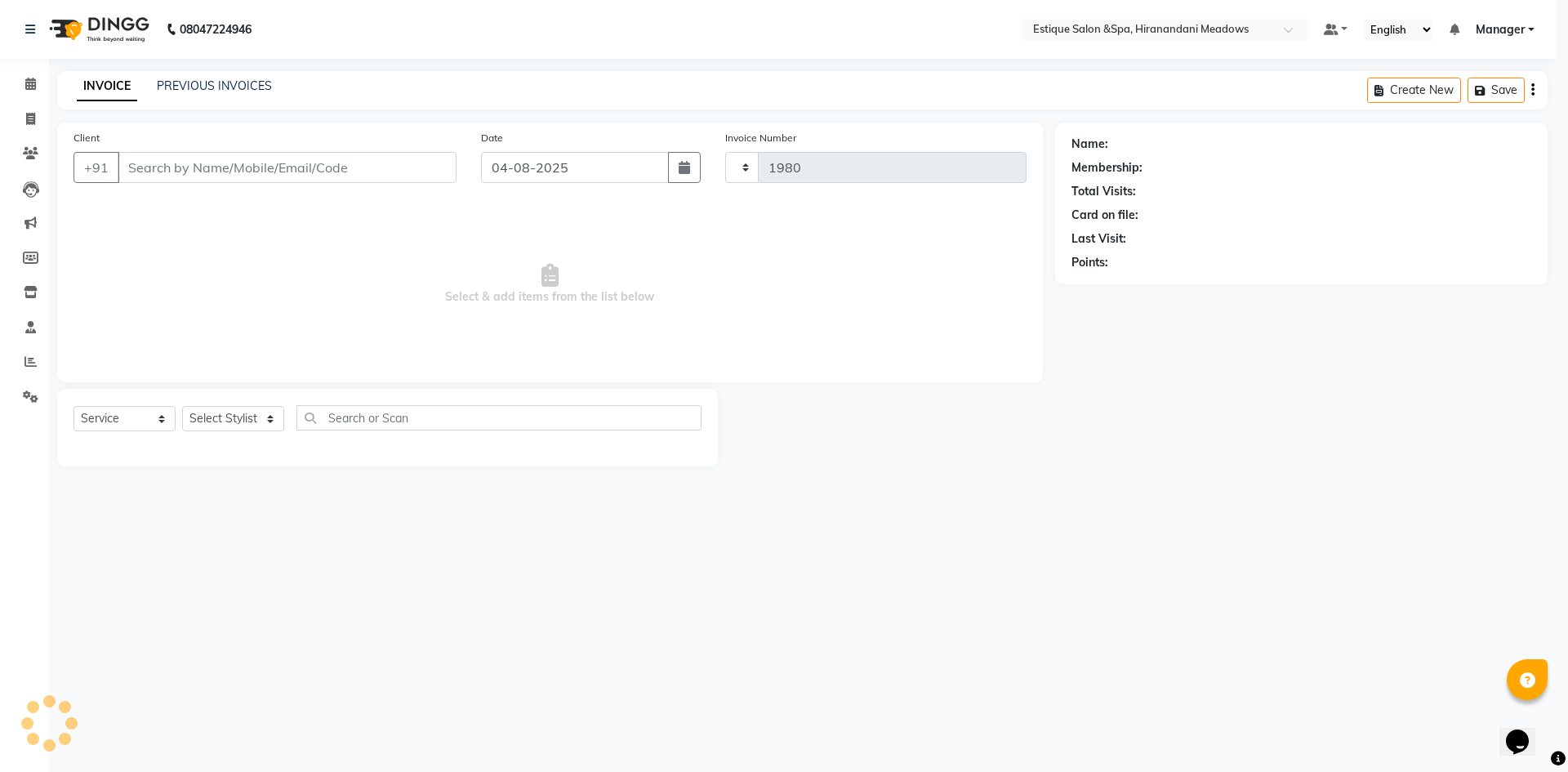 select on "3928" 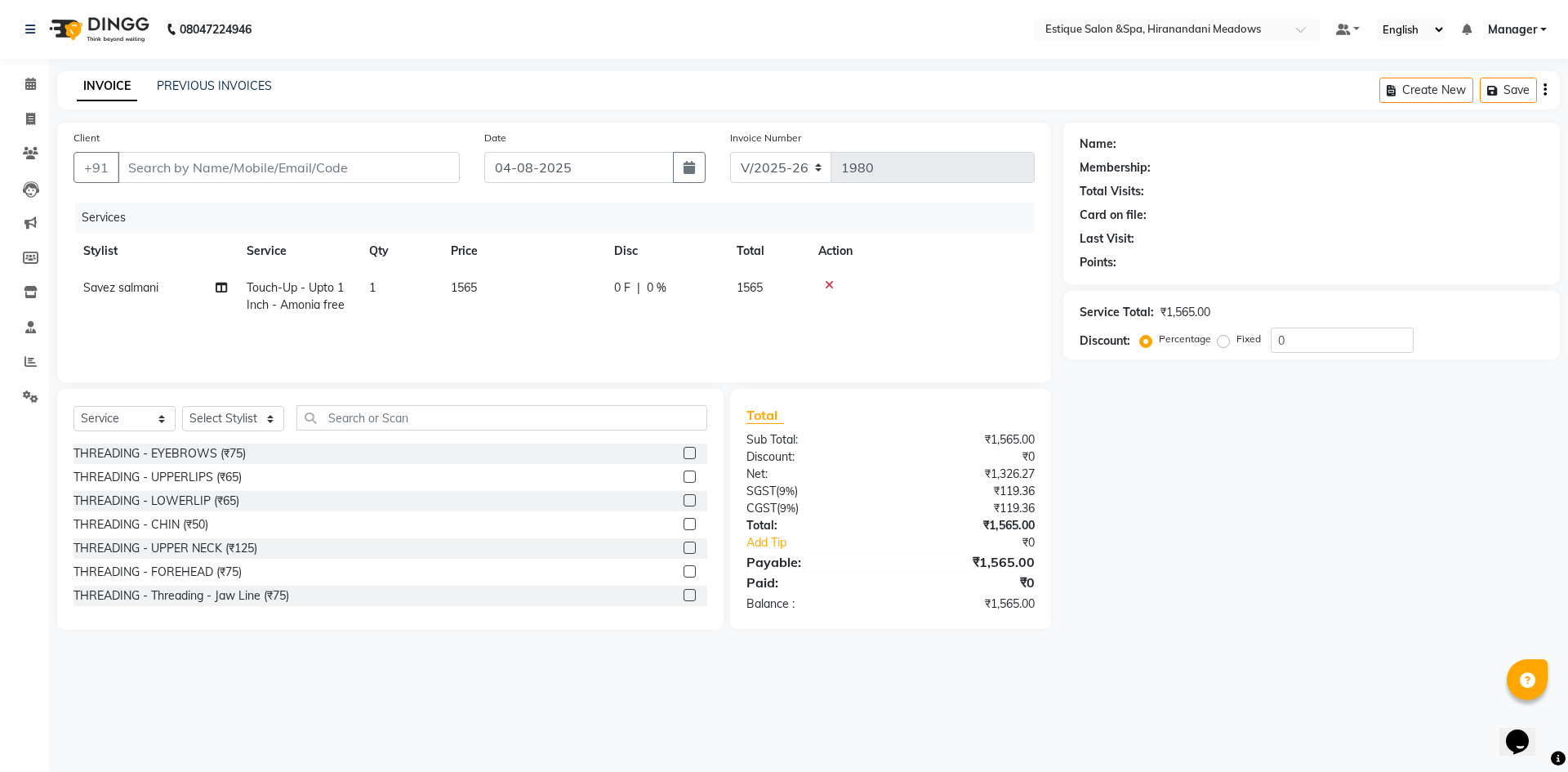type on "8433949545" 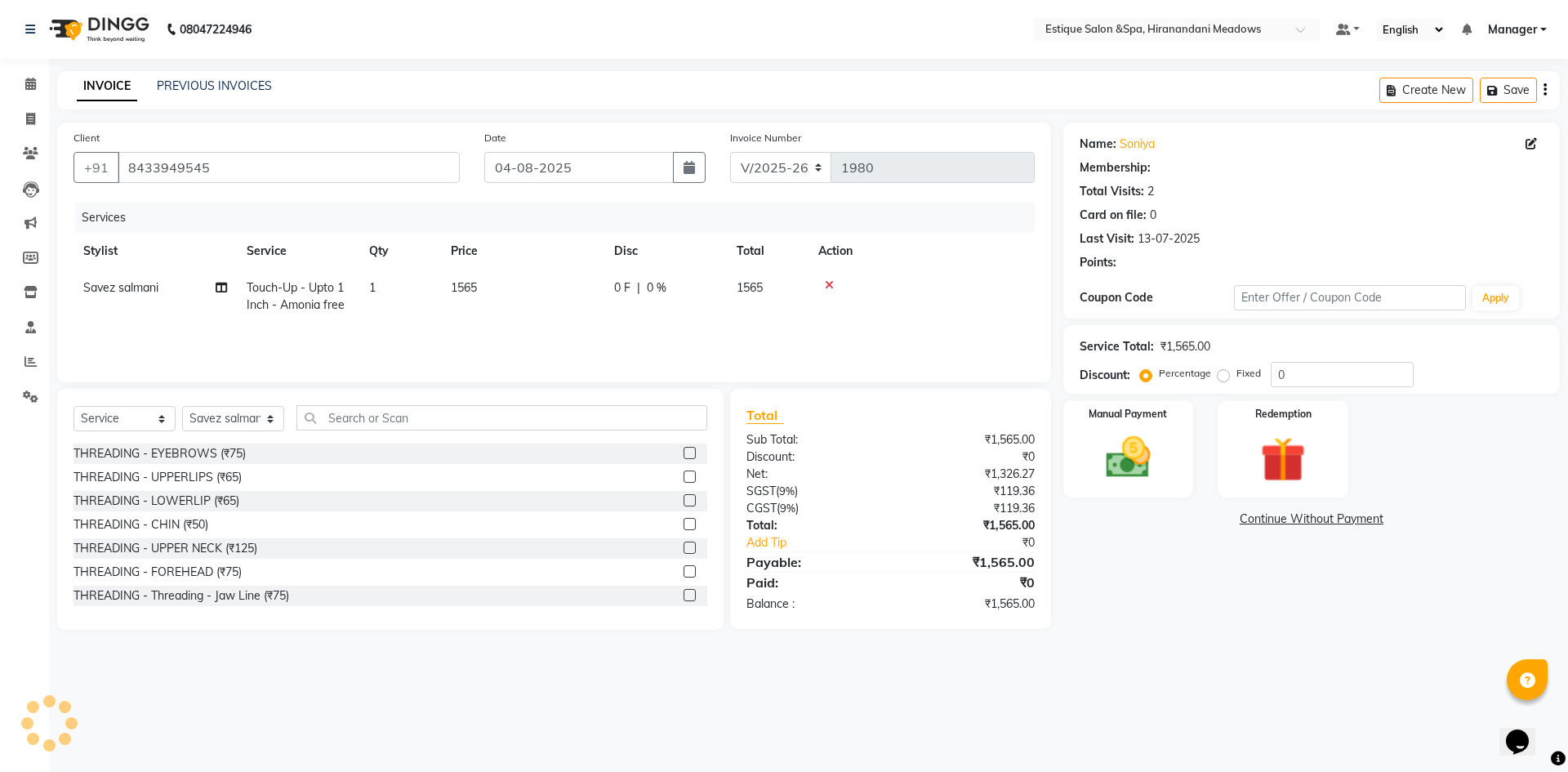 select on "1: Object" 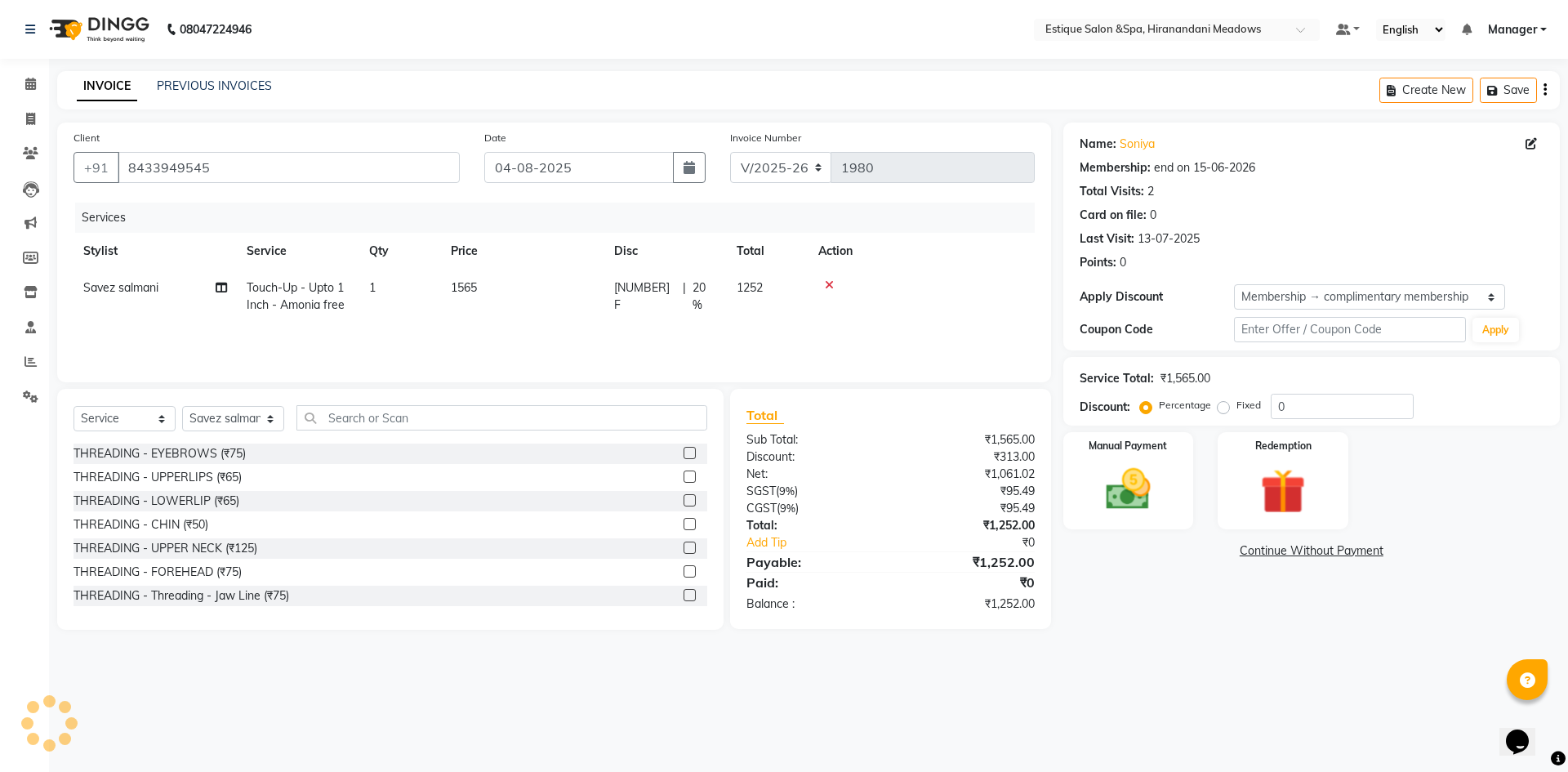 type on "20" 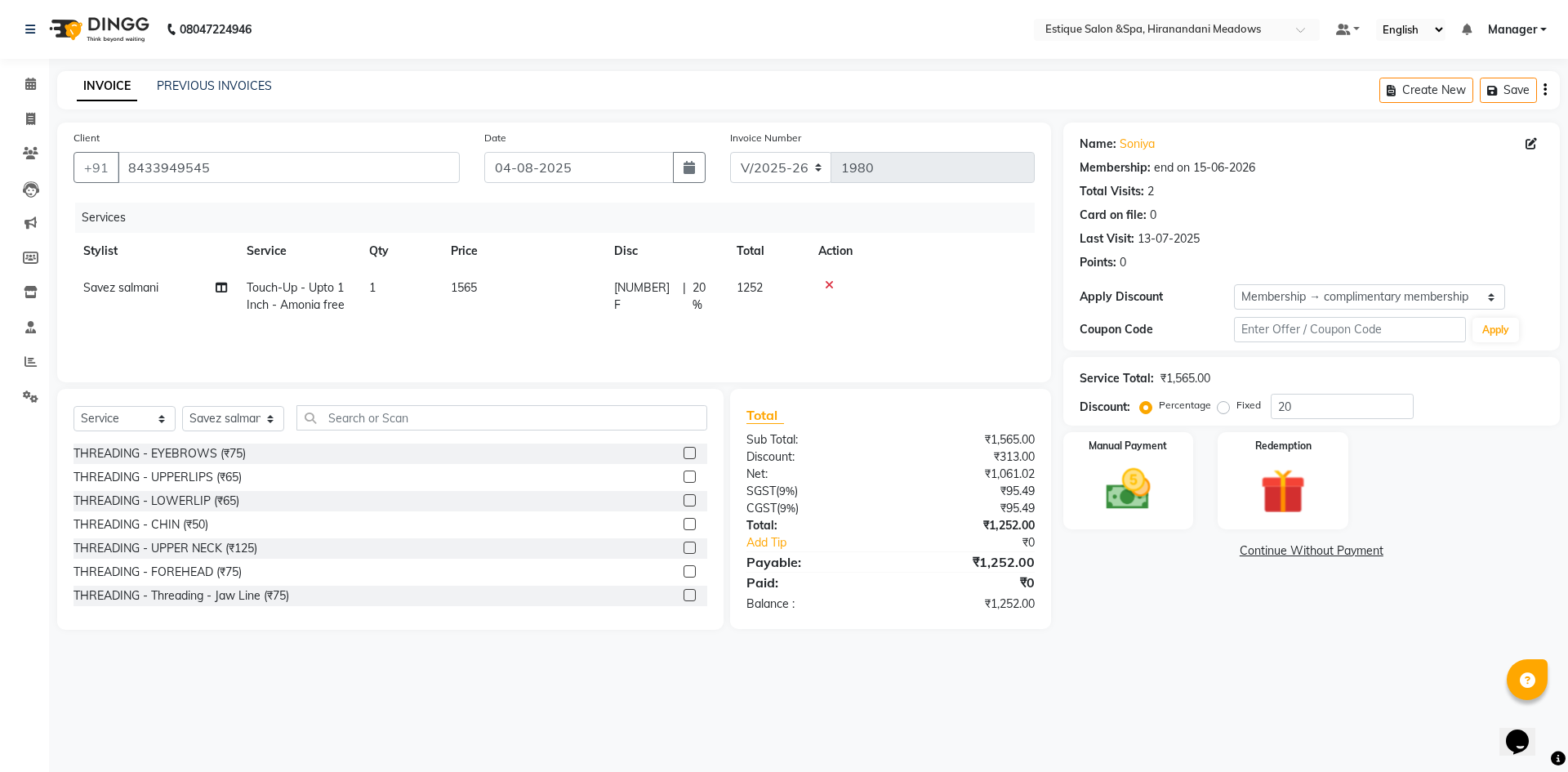 click 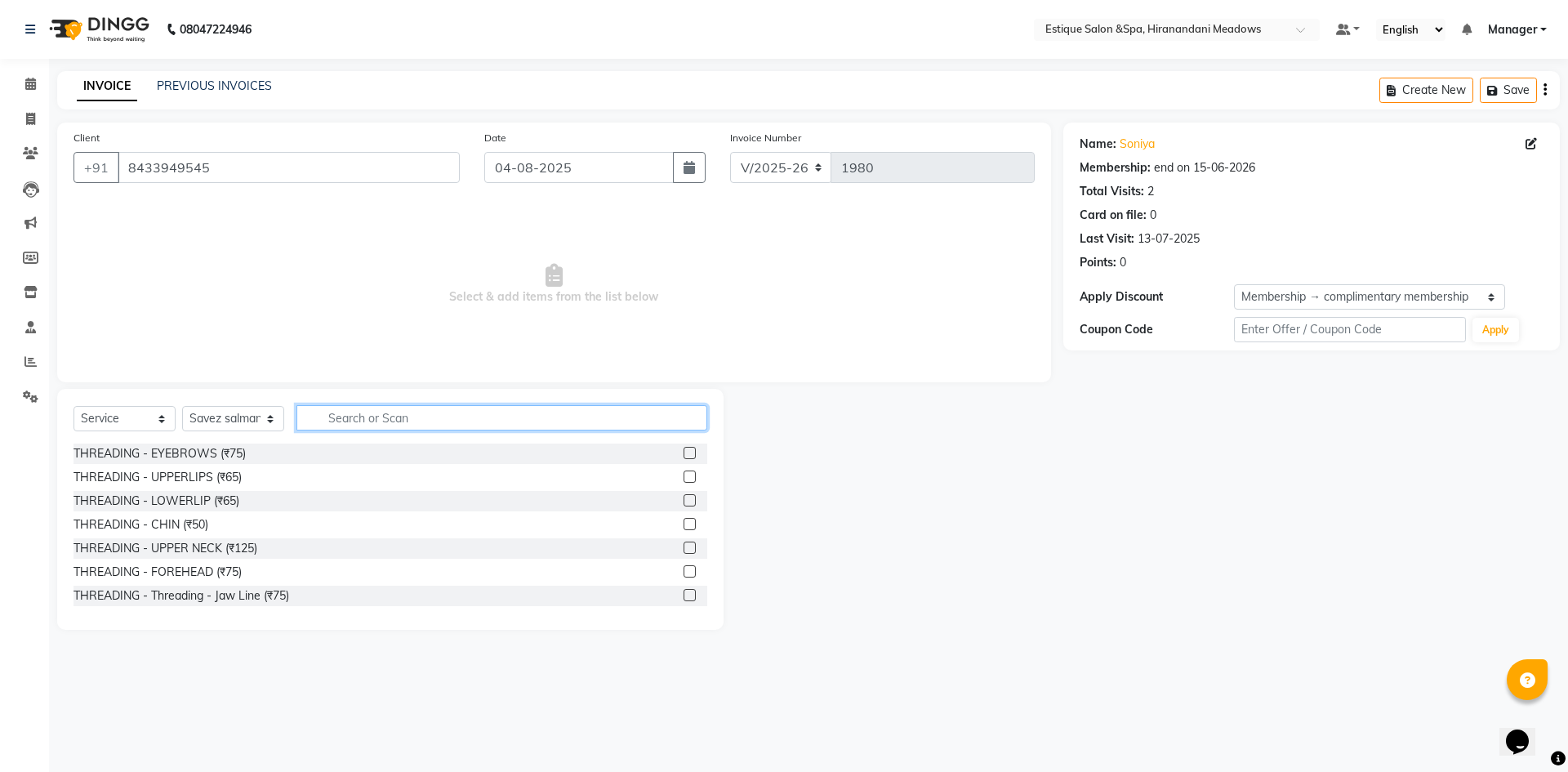 click 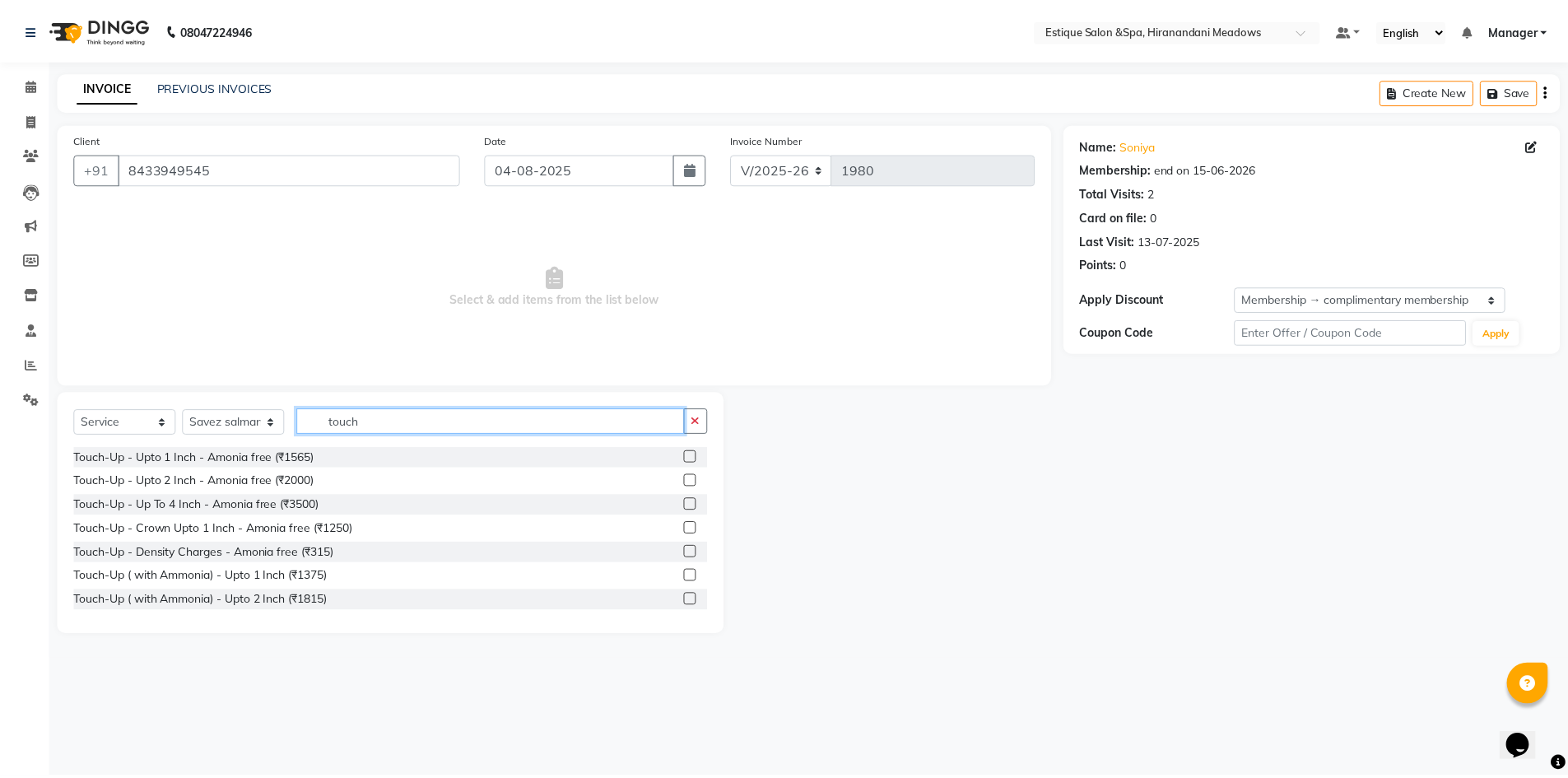 scroll, scrollTop: 74, scrollLeft: 0, axis: vertical 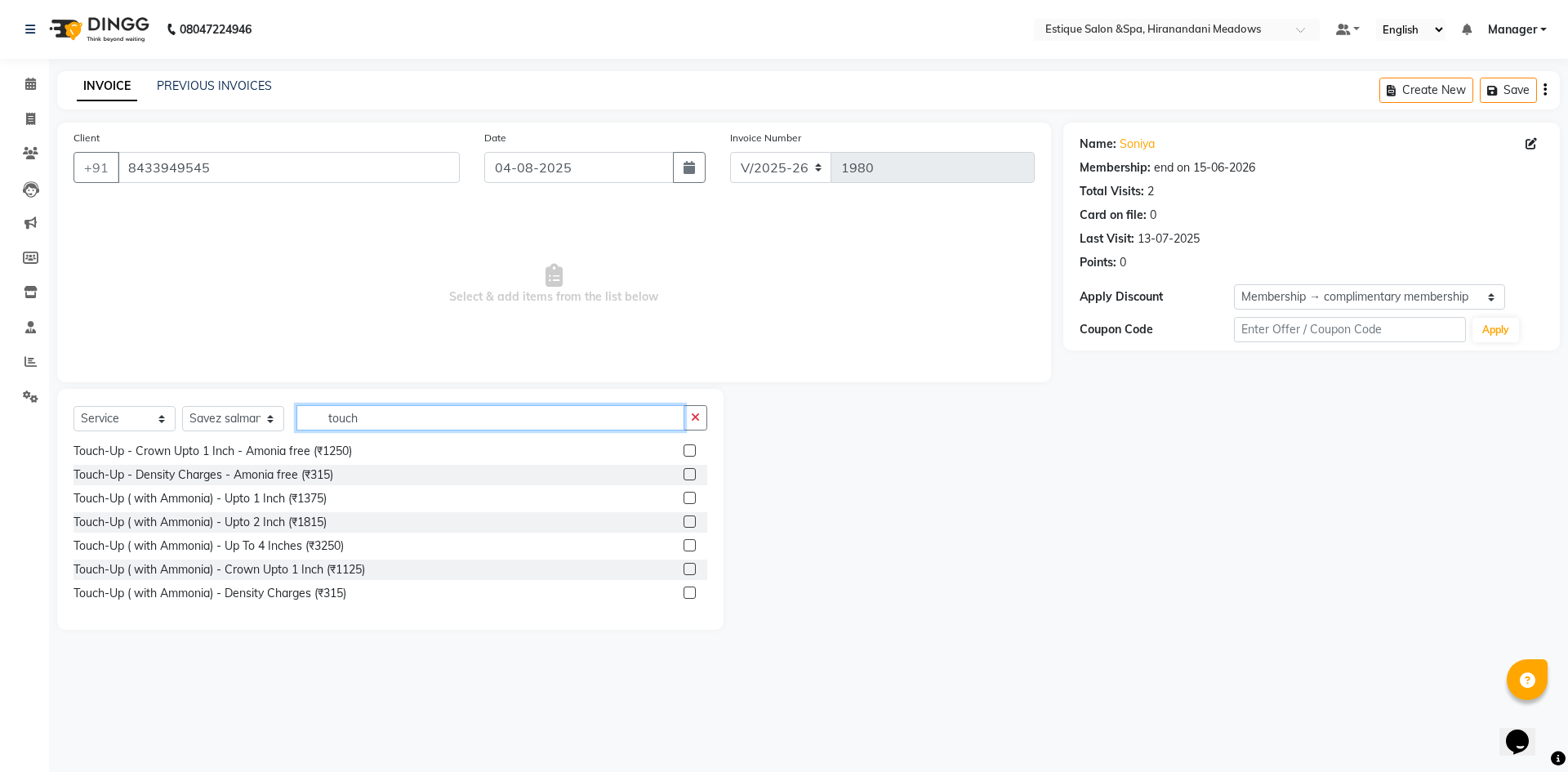 type on "touch" 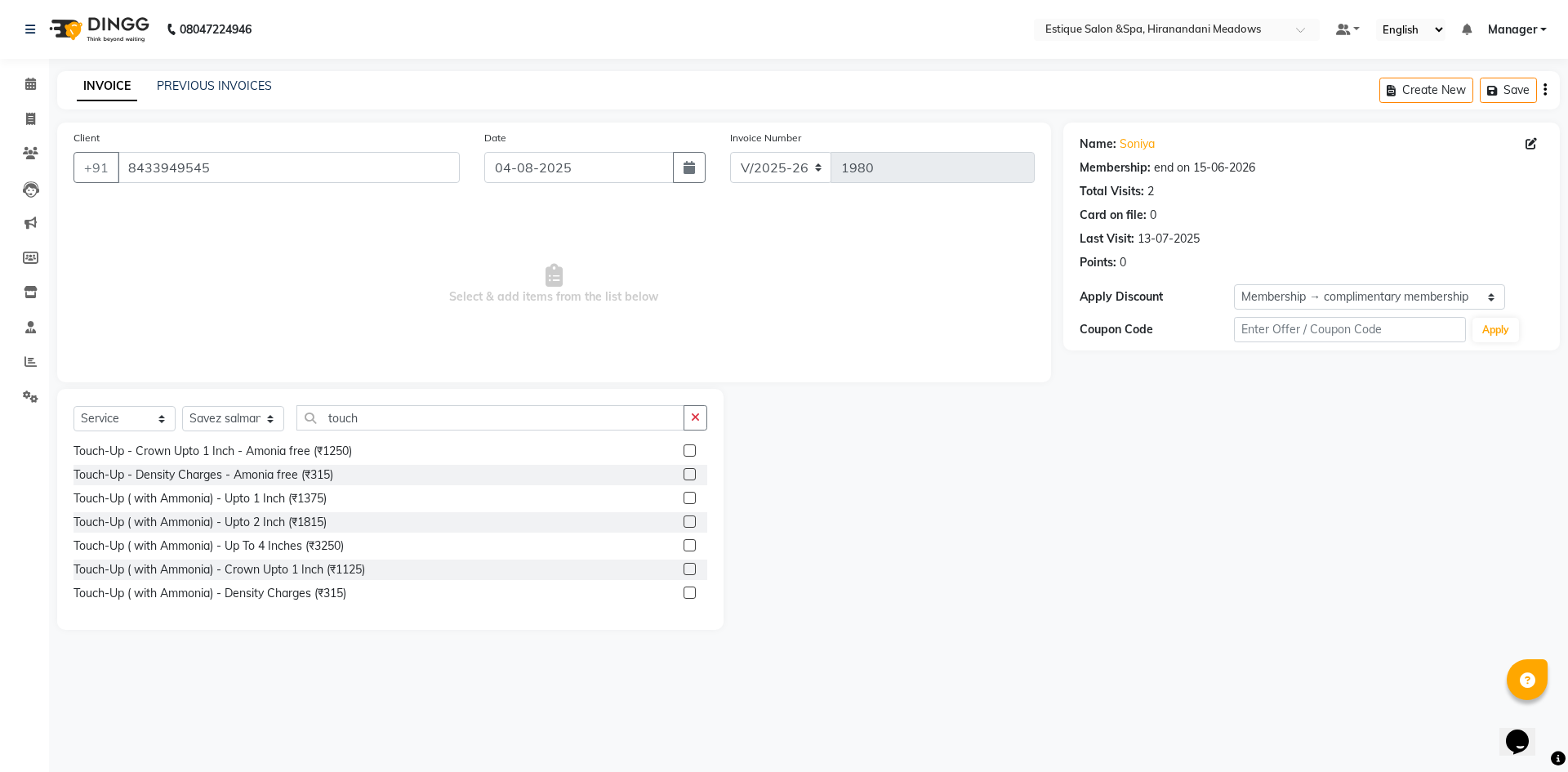 click 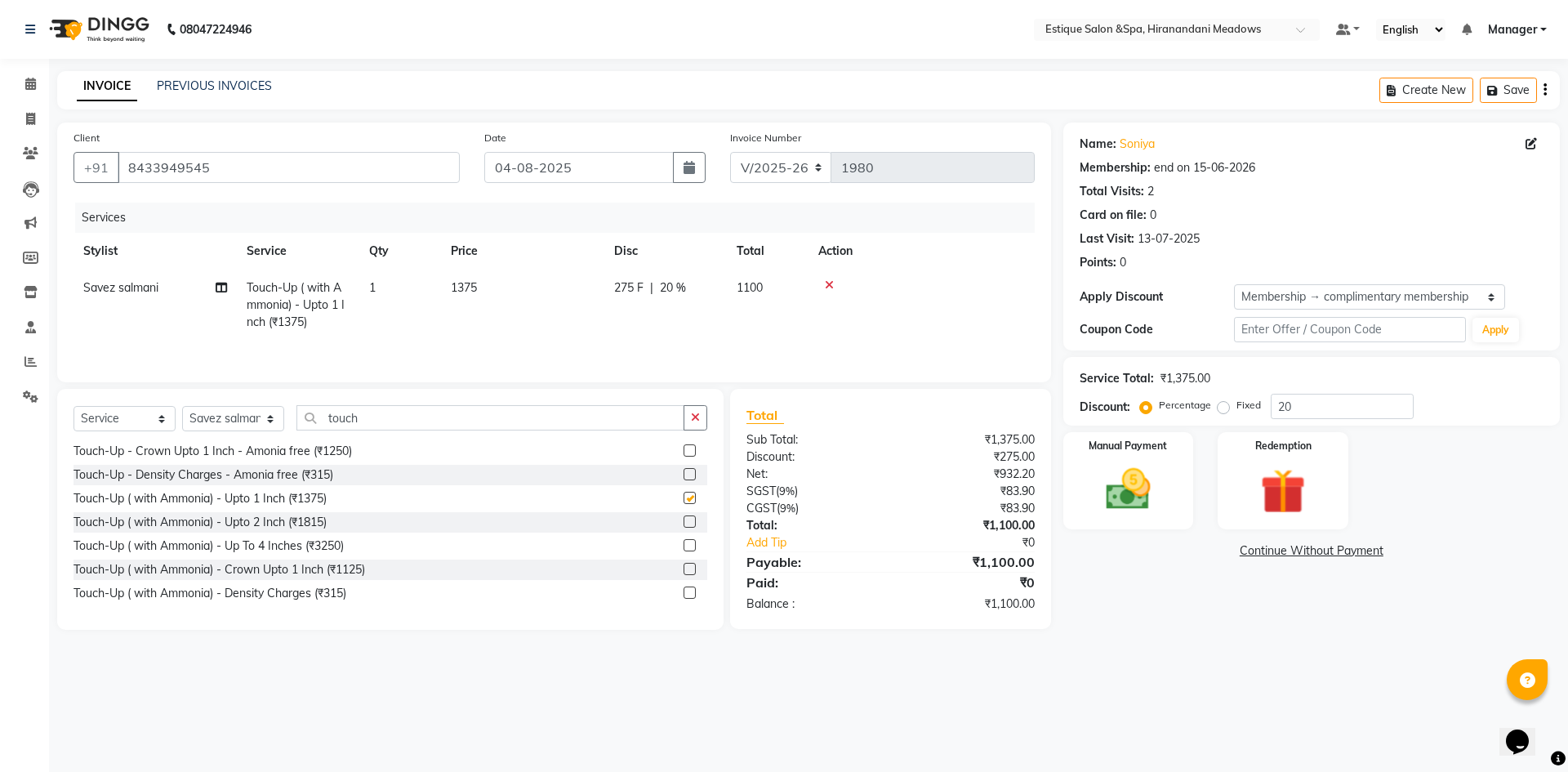 checkbox on "false" 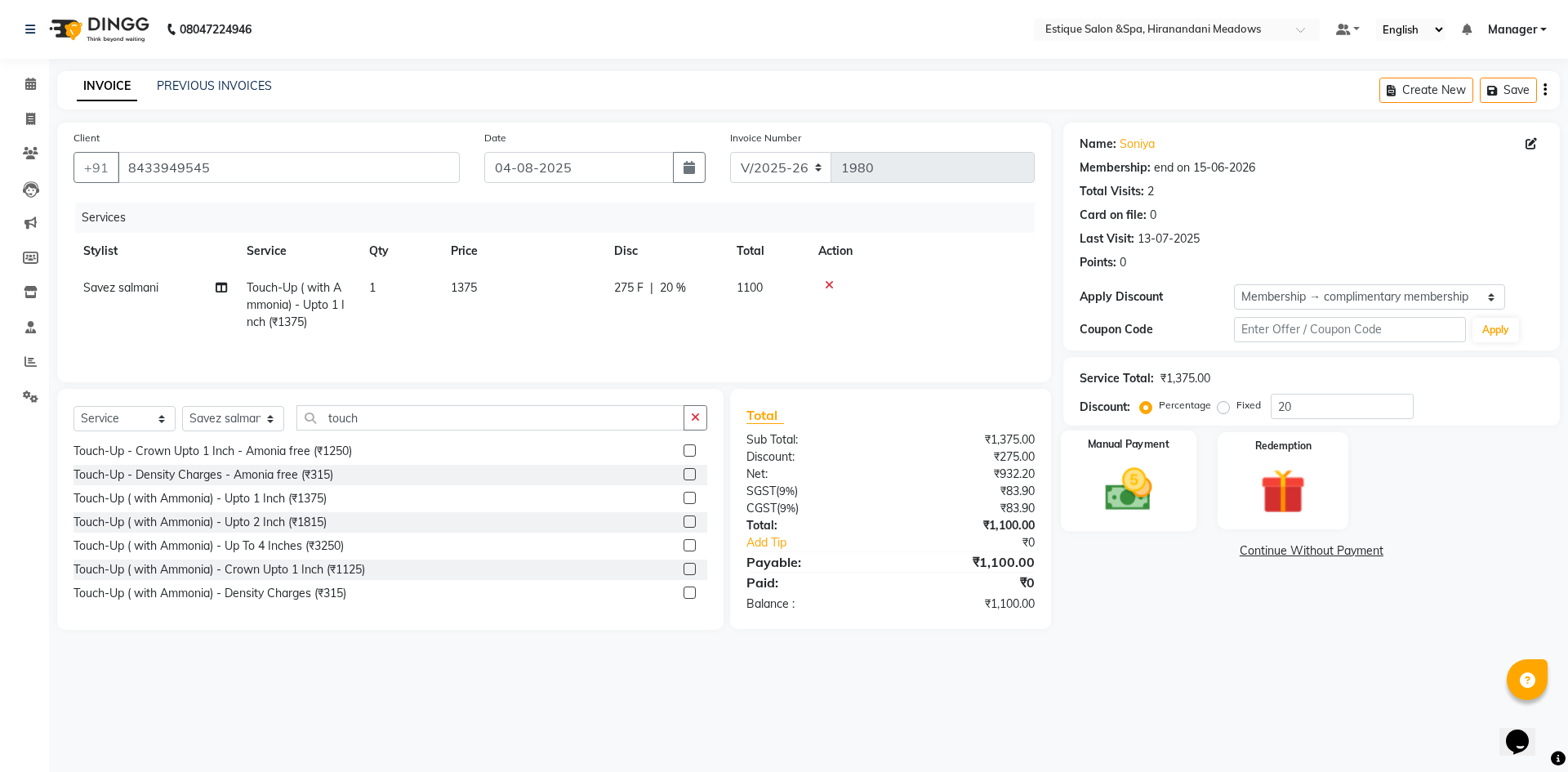 click 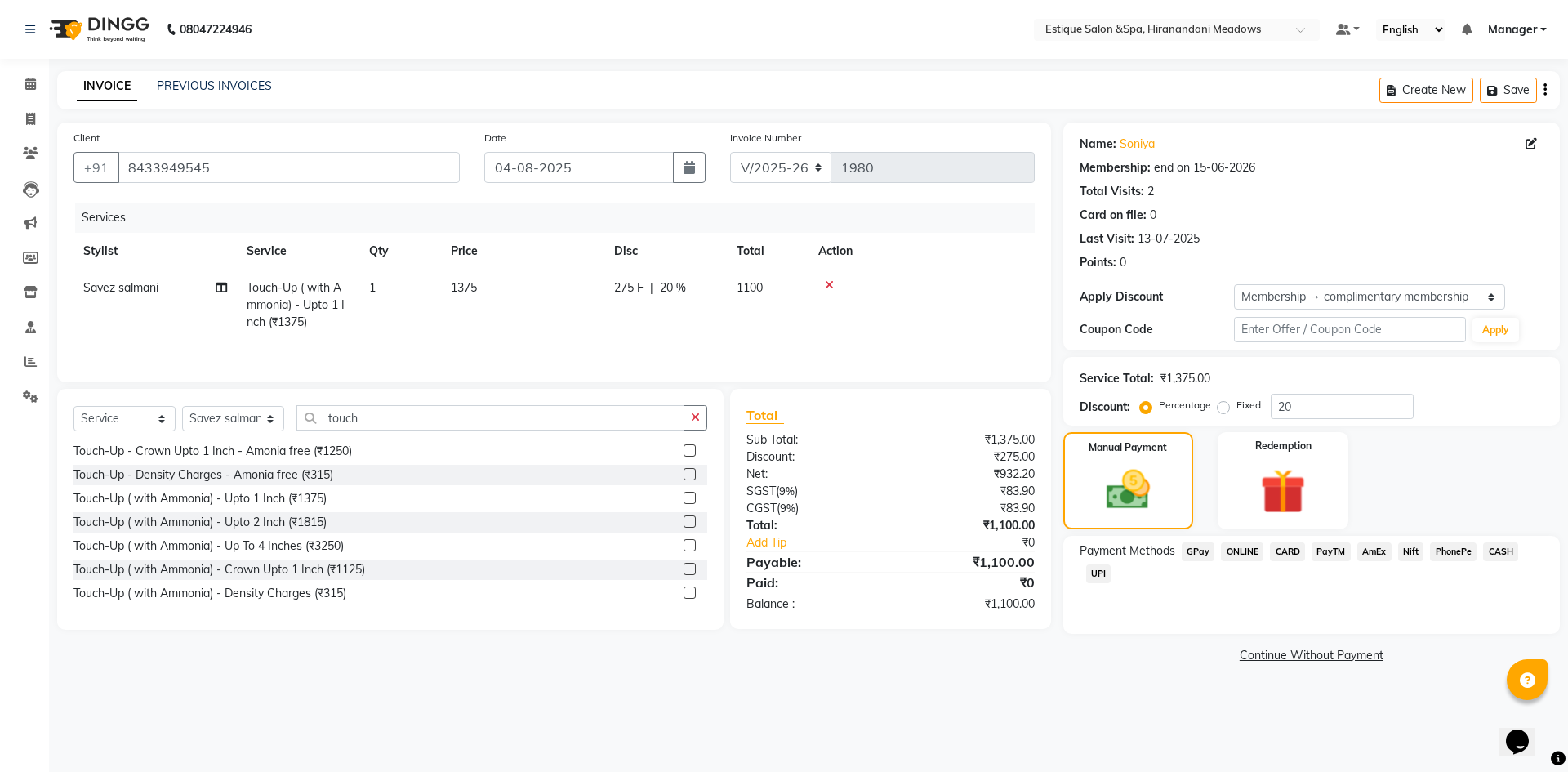 click on "GPay" 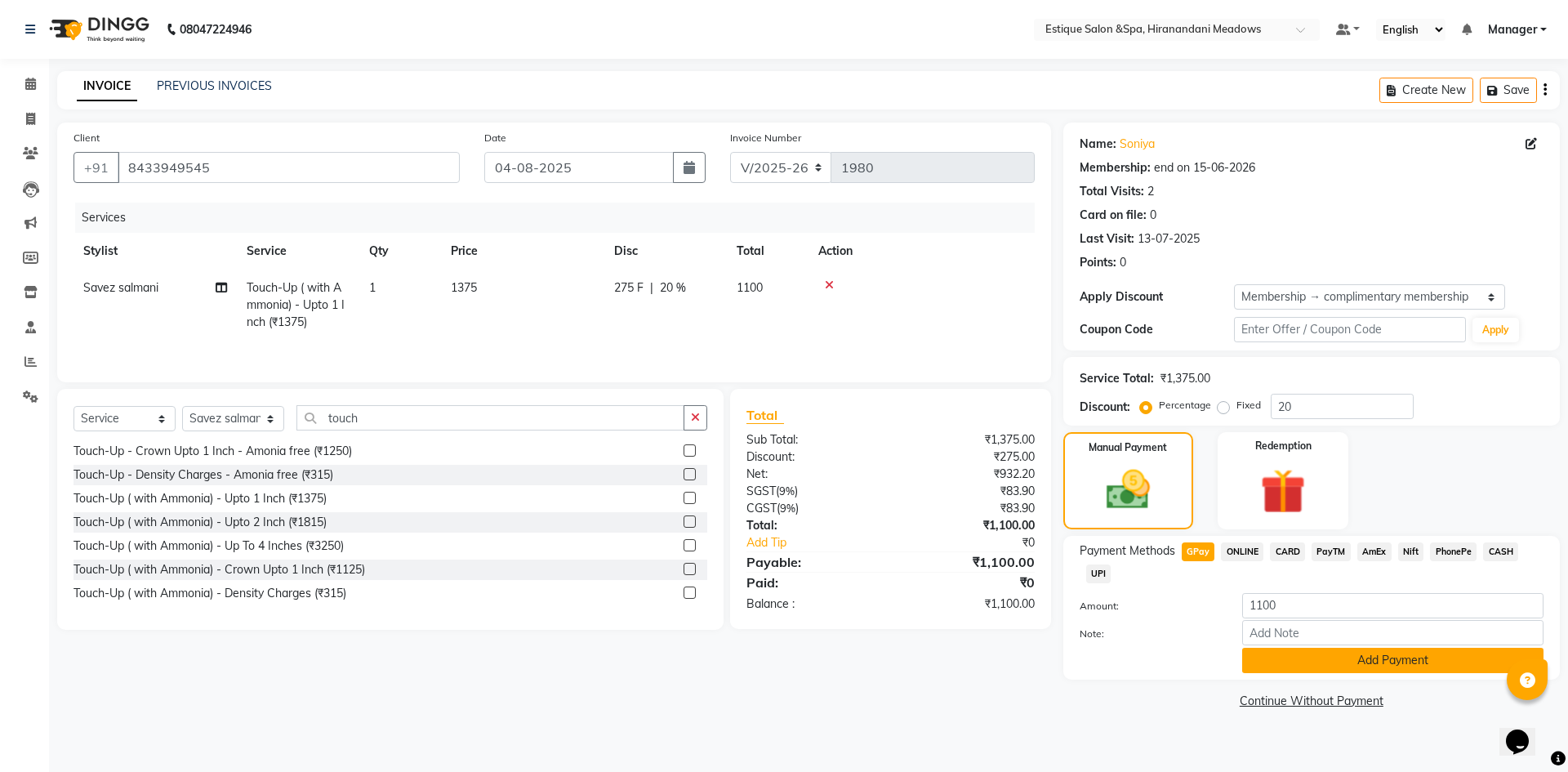 click on "Add Payment" 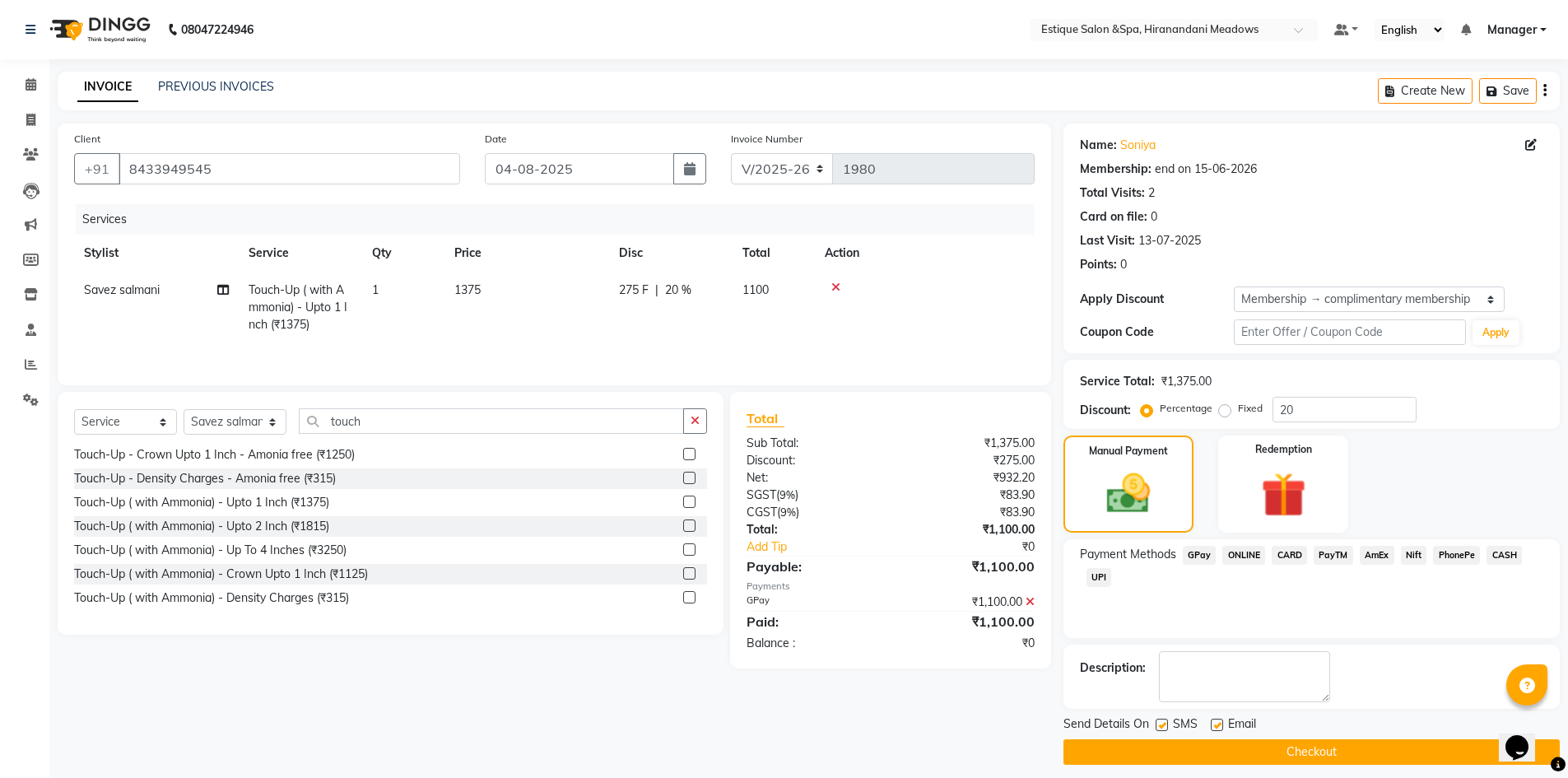 click on "Checkout" 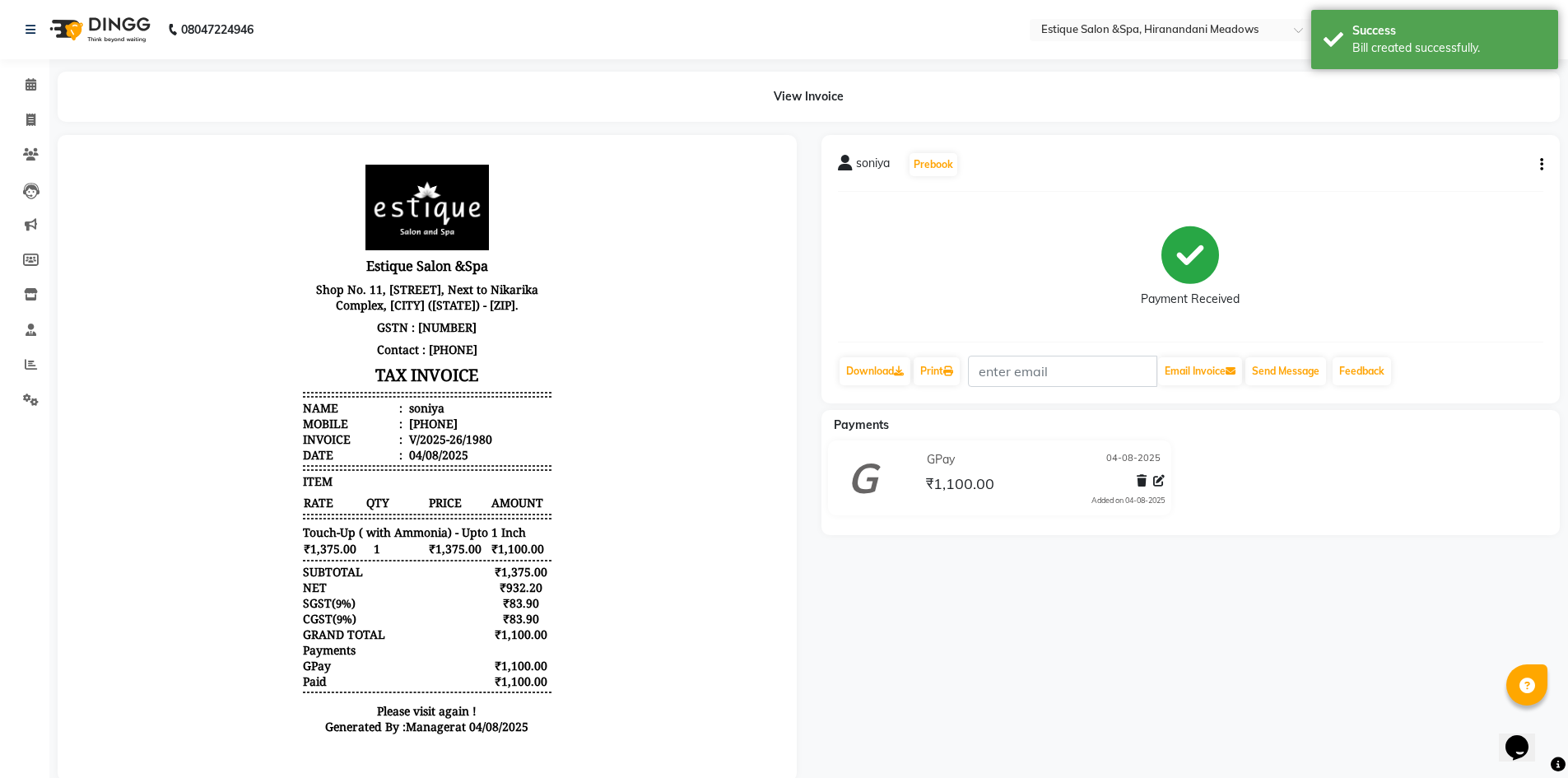 scroll, scrollTop: 0, scrollLeft: 0, axis: both 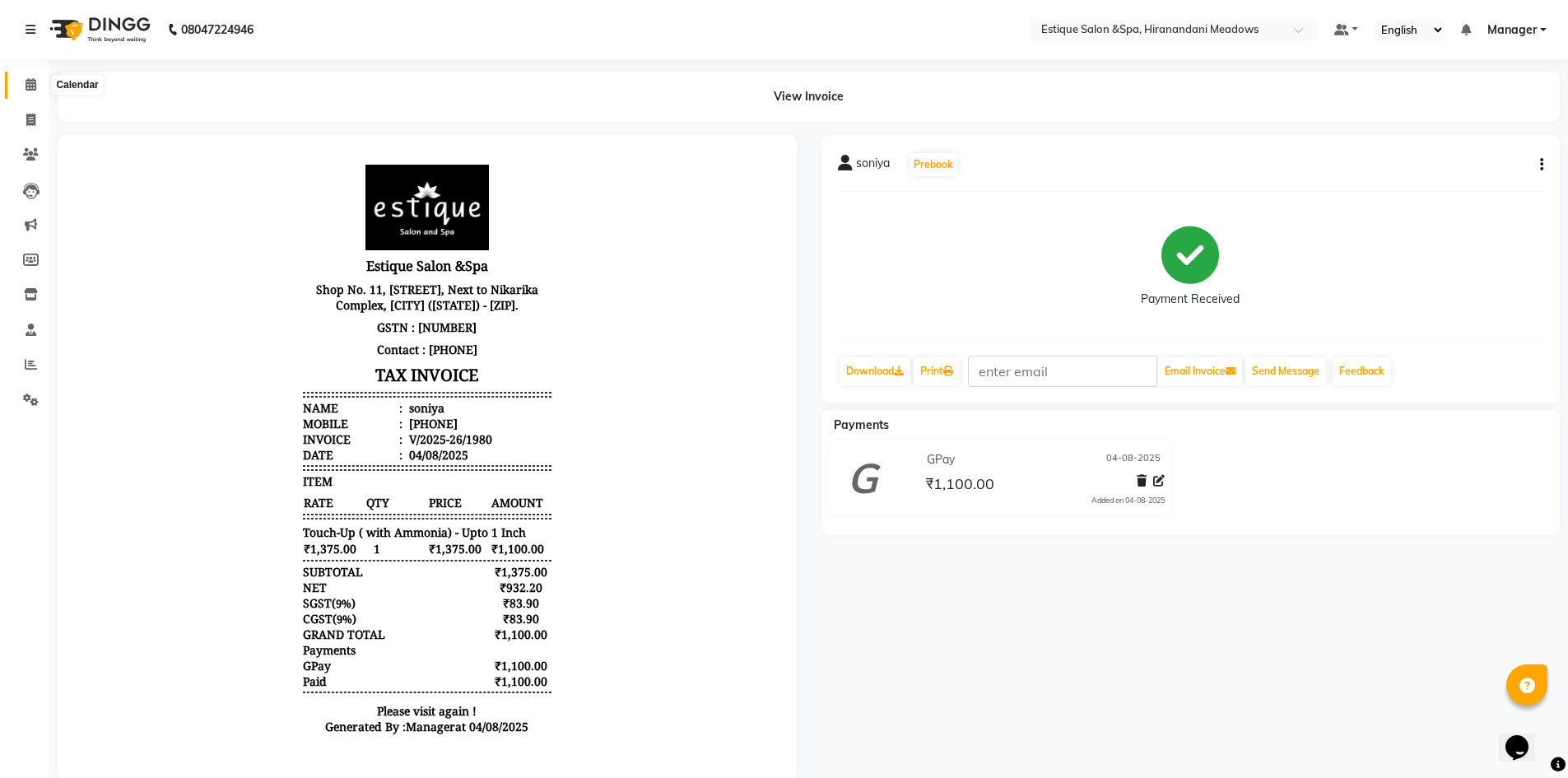click 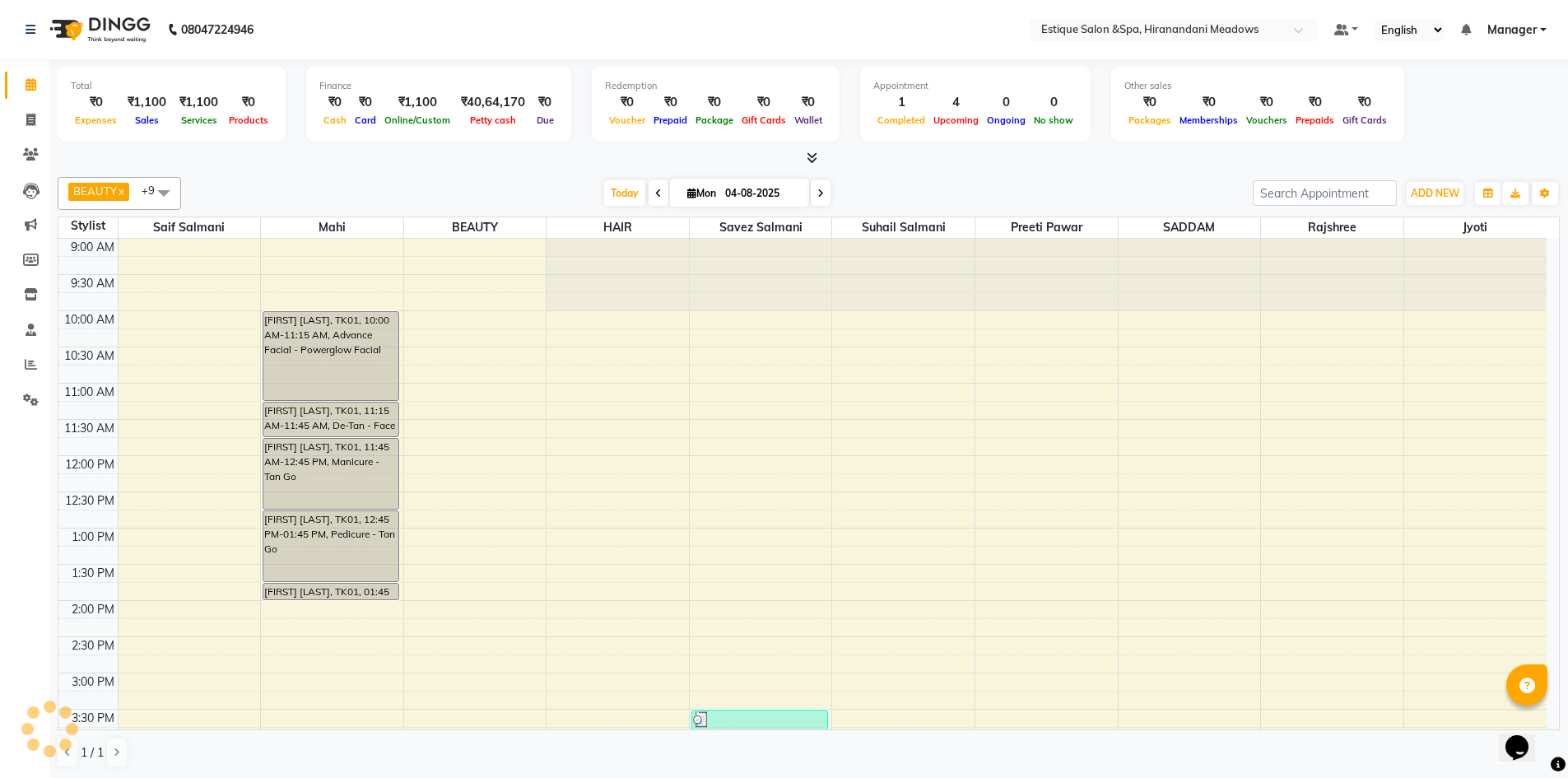 scroll, scrollTop: 0, scrollLeft: 0, axis: both 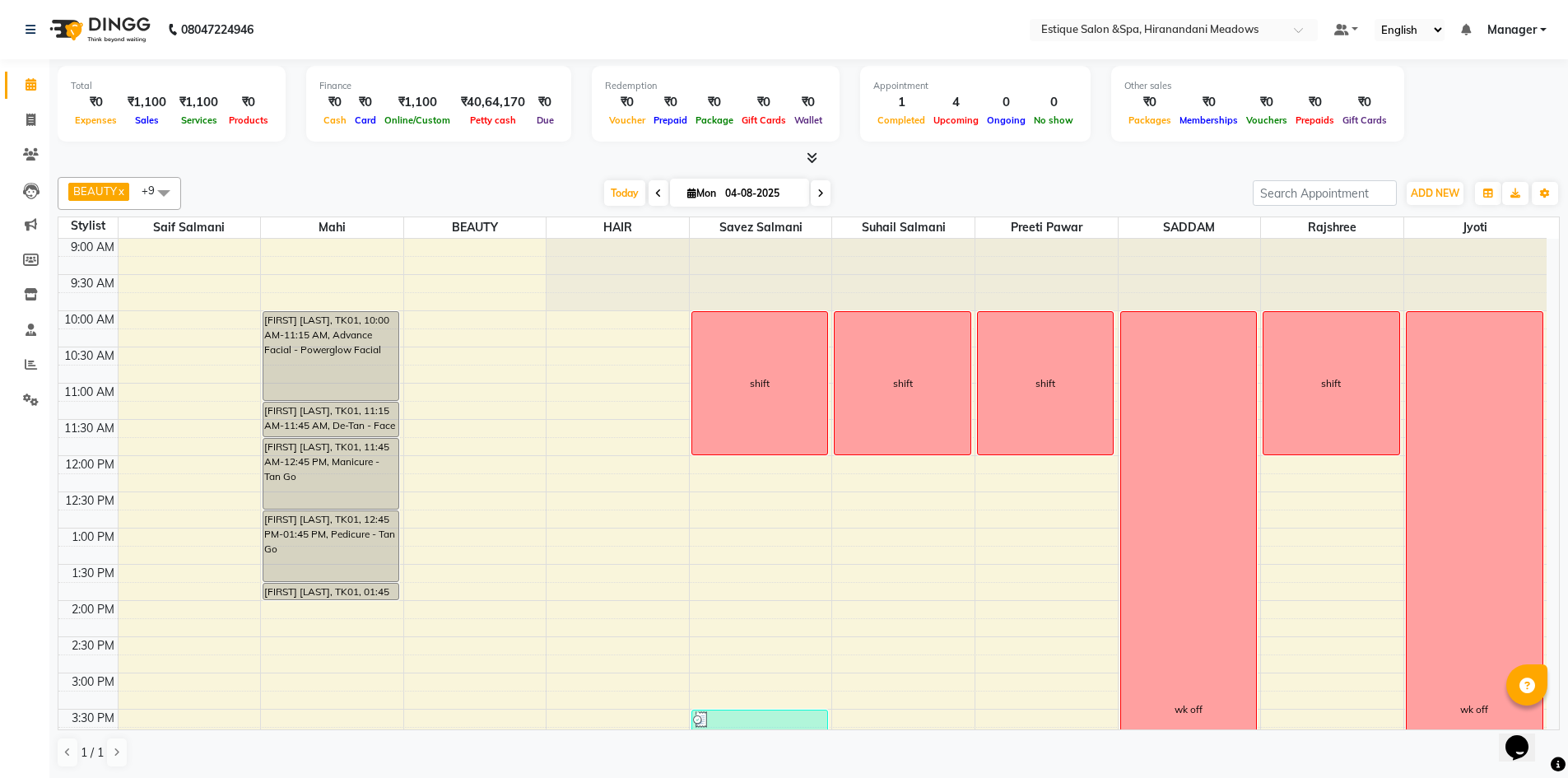 click at bounding box center [821, 193] 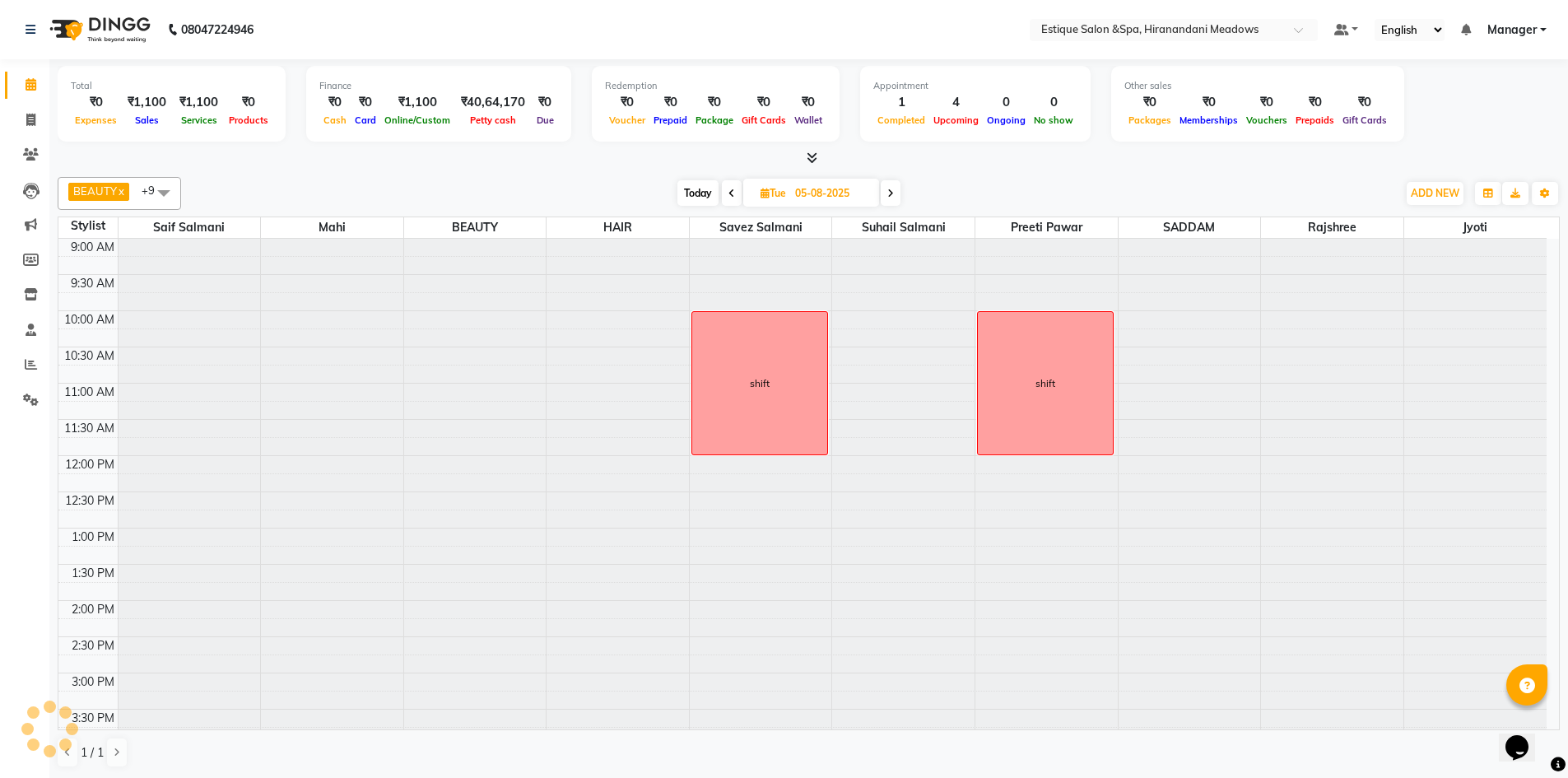 scroll, scrollTop: 450, scrollLeft: 0, axis: vertical 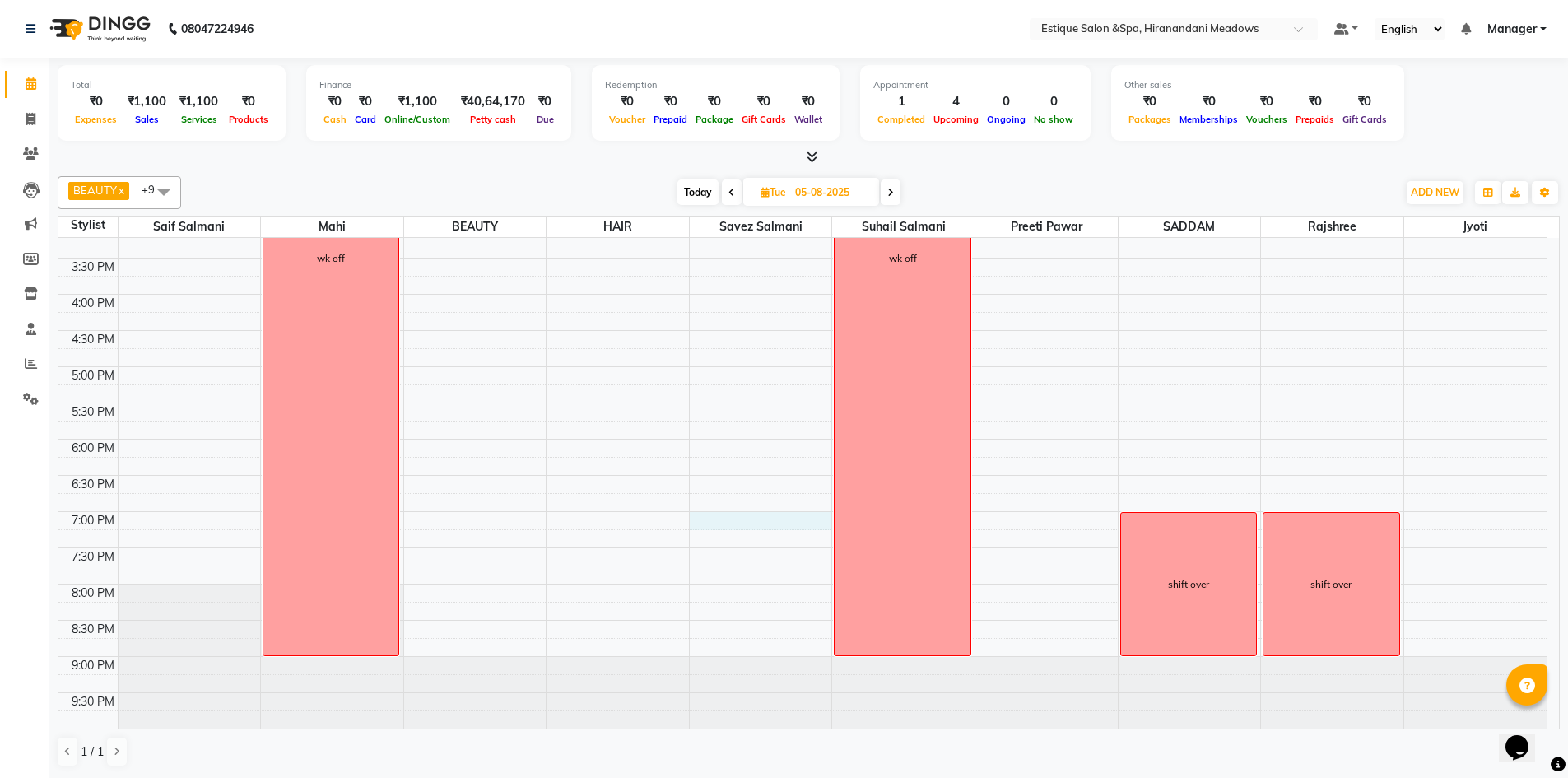 click on "9:00 AM 9:30 AM 10:00 AM 10:30 AM 11:00 AM 11:30 AM 12:00 PM 12:30 PM 1:00 PM 1:30 PM 2:00 PM 2:30 PM 3:00 PM 3:30 PM 4:00 PM 4:30 PM 5:00 PM 5:30 PM 6:00 PM 6:30 PM 7:00 PM 7:30 PM 8:00 PM 8:30 PM 9:00 PM 9:30 PM  shift   wk off      [FIRST] [LAST], 10:00 AM-10:45 AM, Basic Facial      [FIRST] [LAST], 11:00 AM-11:45 AM, Basic Facial - White & Bright Facial             [FIRST] [LAST], 12:30 PM-01:30 PM, Manicure             [FIRST] [LAST], 01:30 PM-02:30 PM, Pedicure     [FIRST] [LAST], 11:00 AM-11:45 AM, Haircut (Men) - By Master Stylist  shift      [FIRST] [LAST], 12:00 PM-02:00 PM, Touch-Up ( with Ammonia) - Upto 1 Inch  wk off   shift      [FIRST] [LAST], 12:00 PM-02:00 PM, Touch-Up ( with Ammonia) - Upto 1 Inch  shift over              [FIRST] [LAST], 12:00 PM-01:00 PM, FACIAL             [FIRST] [LAST], 01:00 PM-02:00 PM, Body Massage - Aroma Oil Massage-(60 Mins)  shift over   shift      [FIRST] [LAST], 11:00 AM-12:00 PM, Body Massage - Aroma Oil Massage-(60 Mins)" at bounding box center [803, 258] 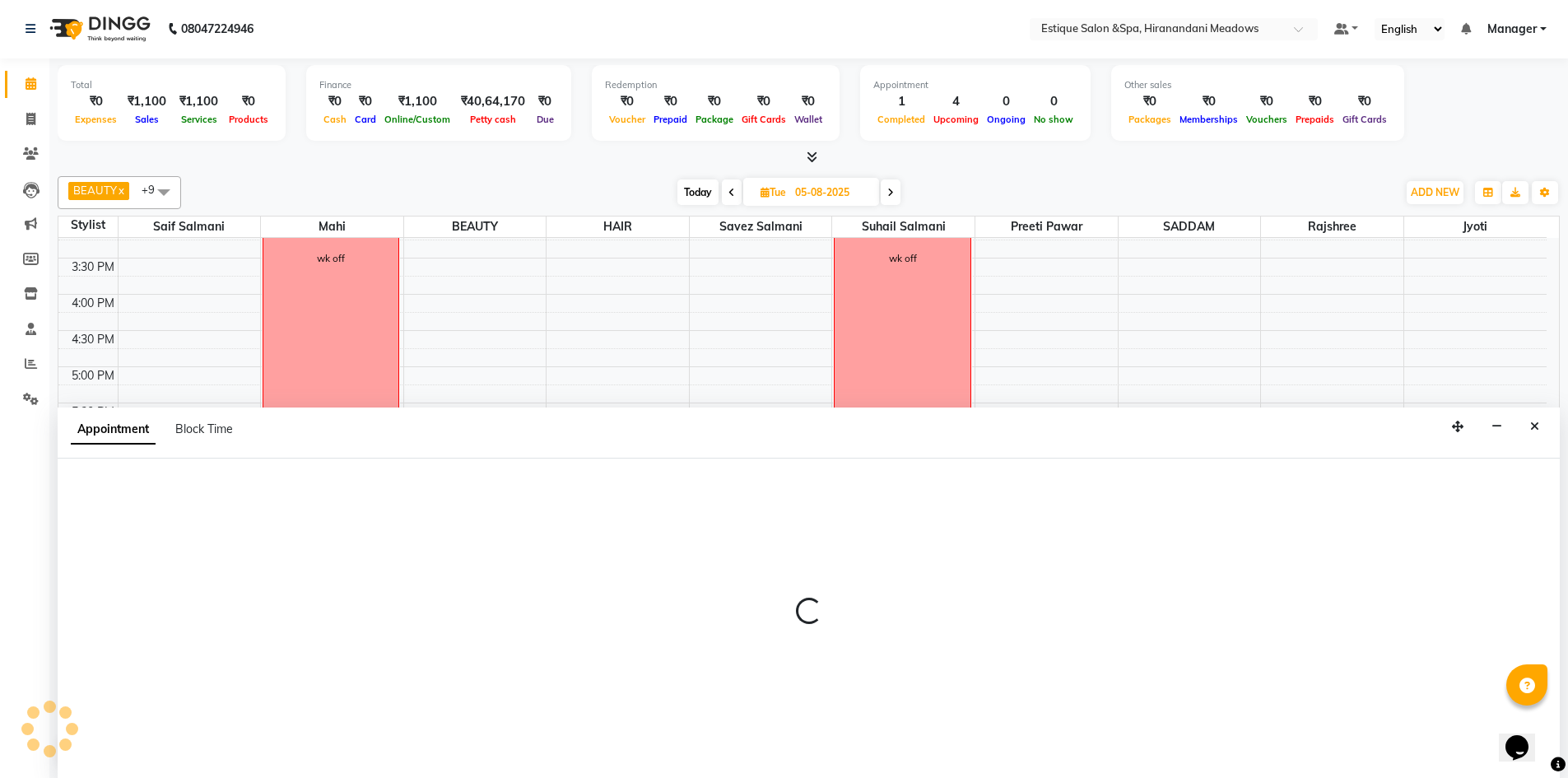 select on "65828" 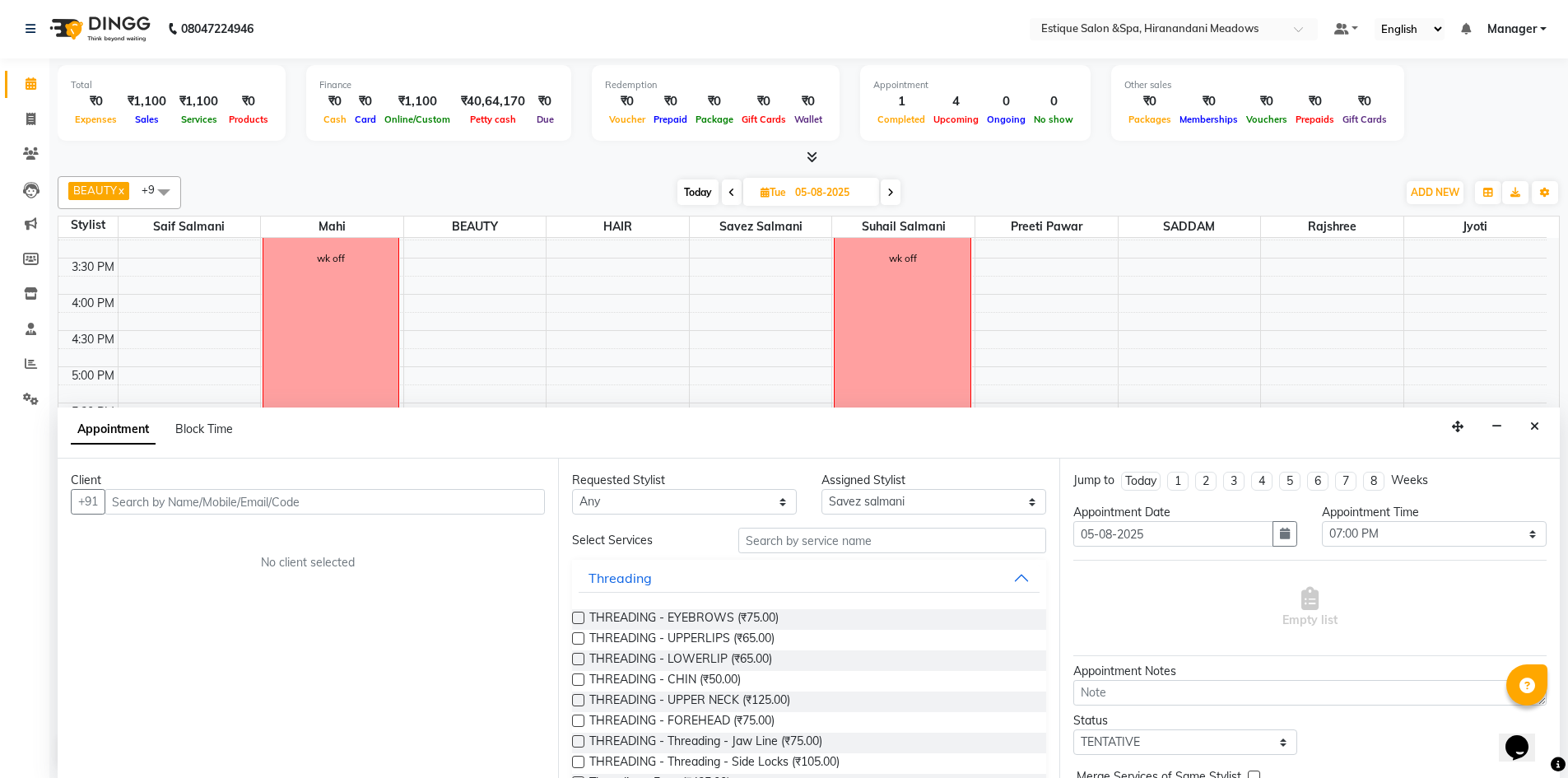 click at bounding box center (324, 501) 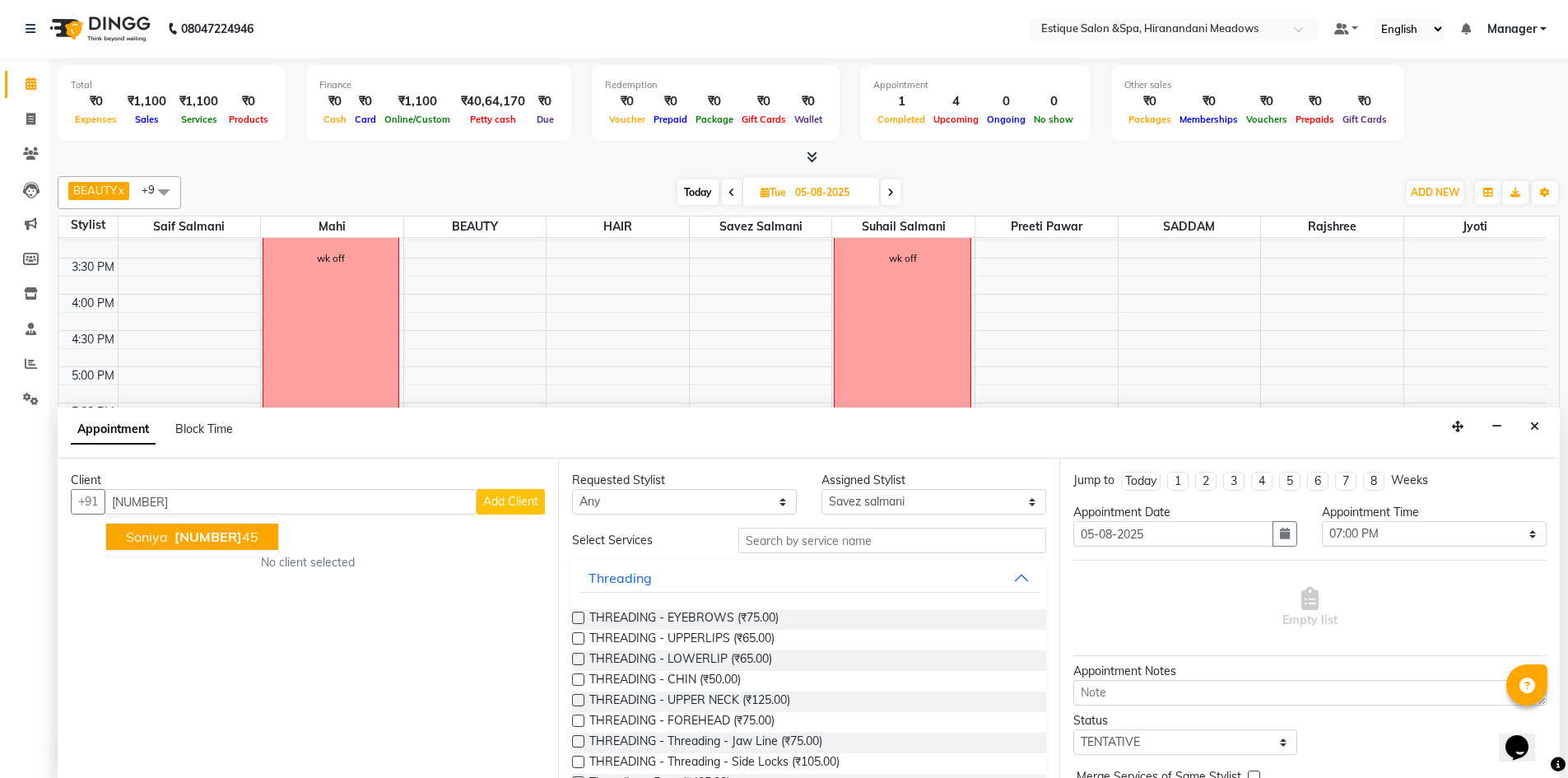 click on "[NUMBER]" at bounding box center (208, 537) 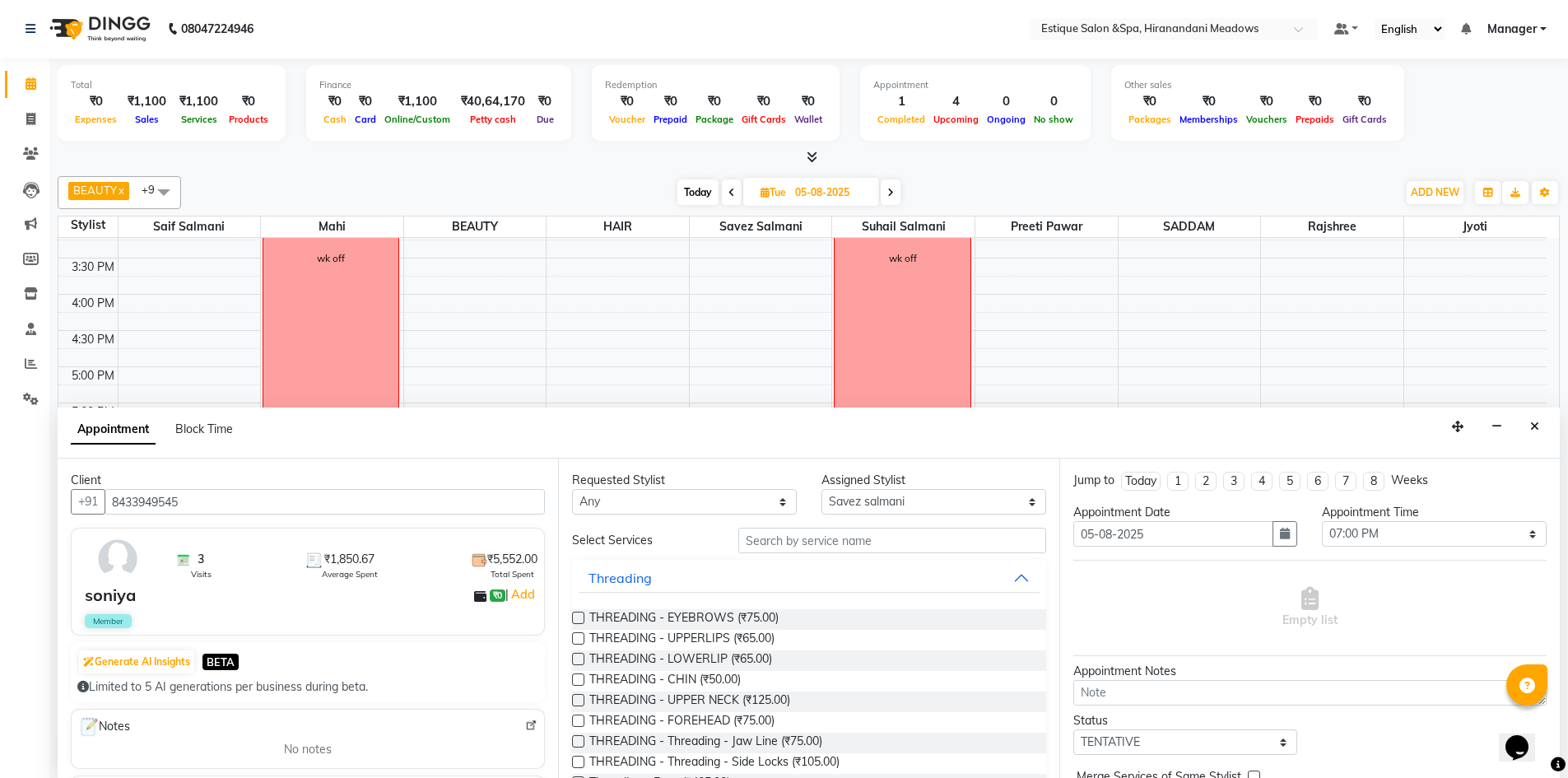 type on "8433949545" 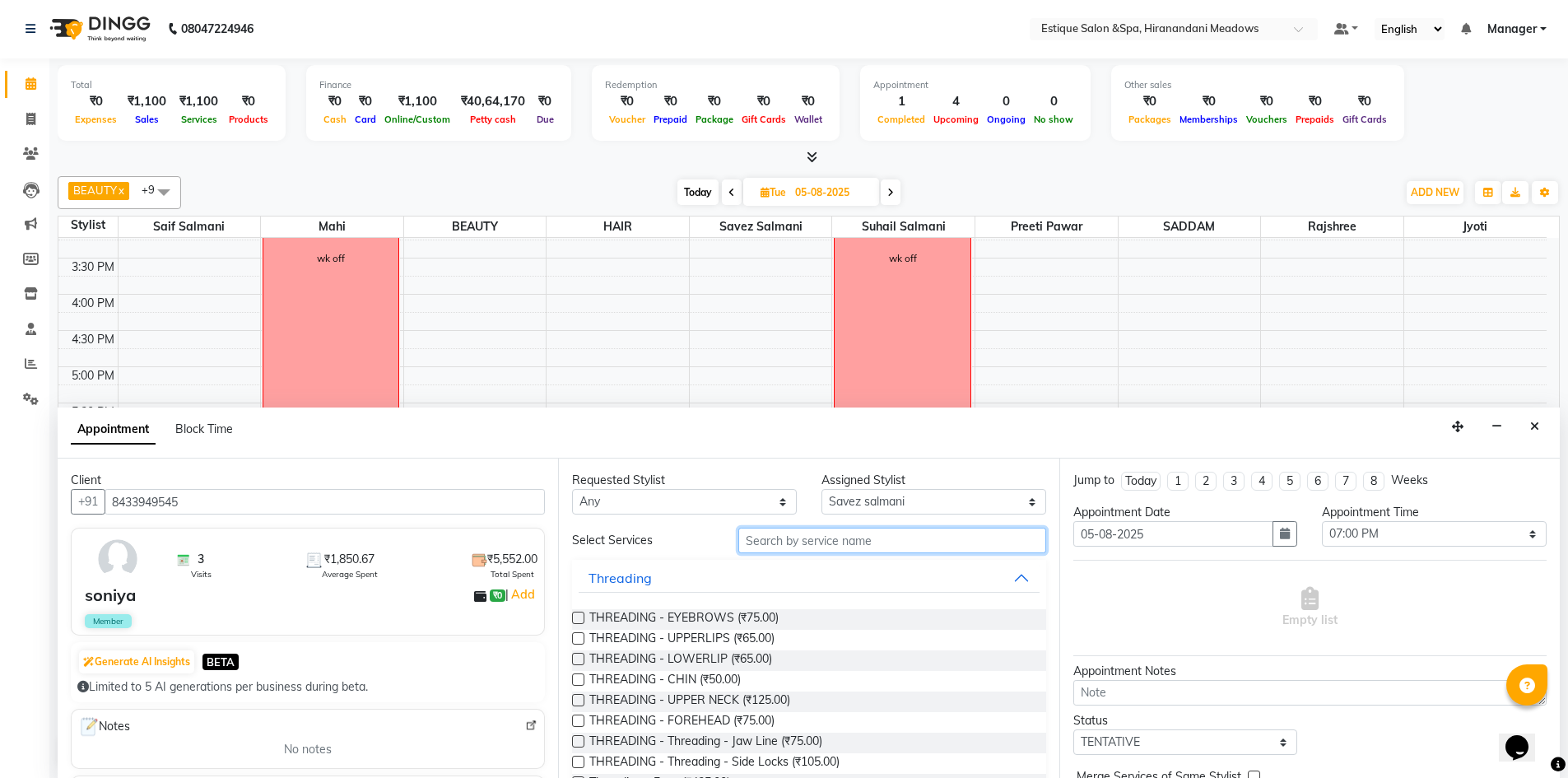 click at bounding box center (892, 540) 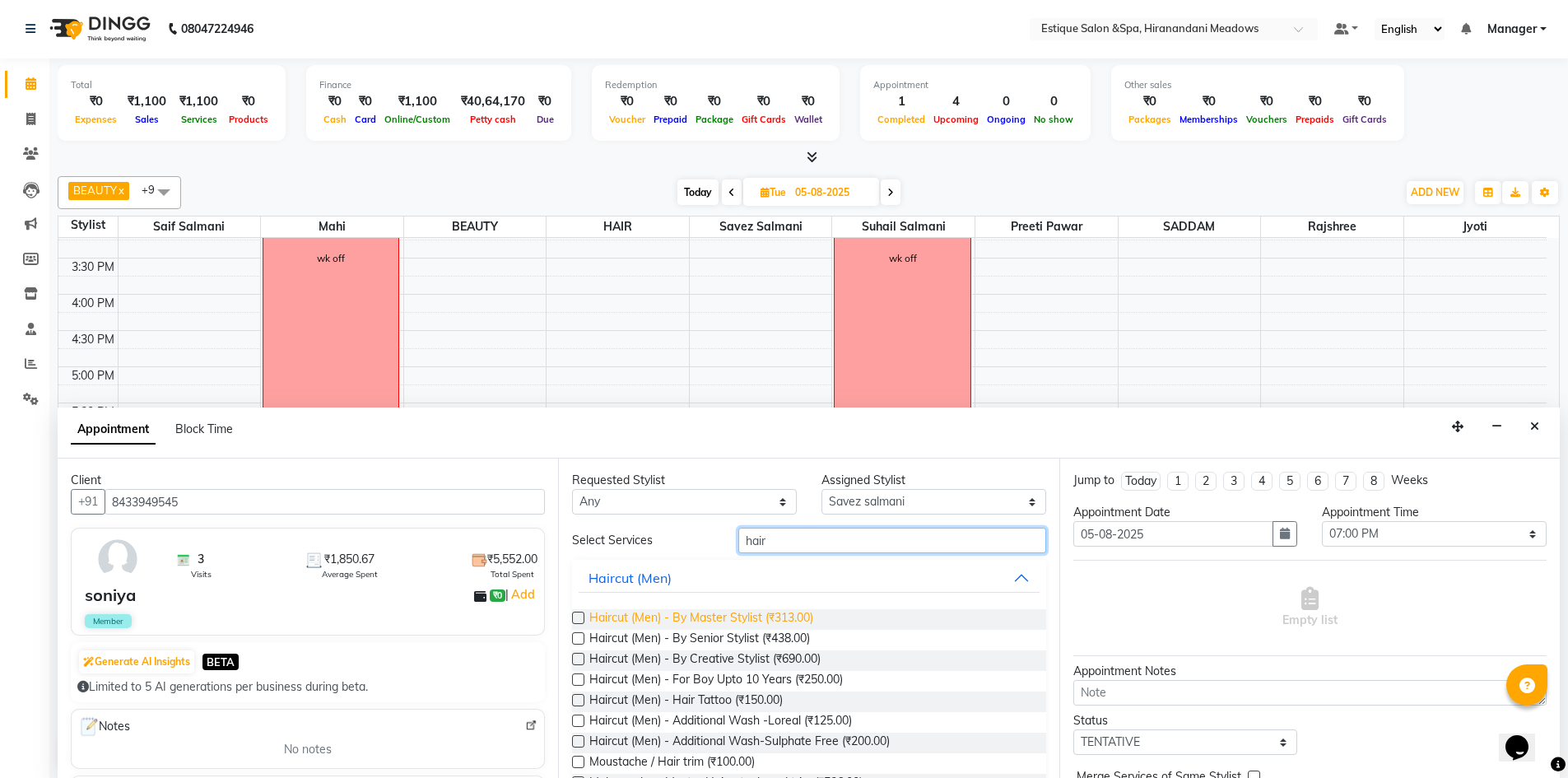 type on "hair" 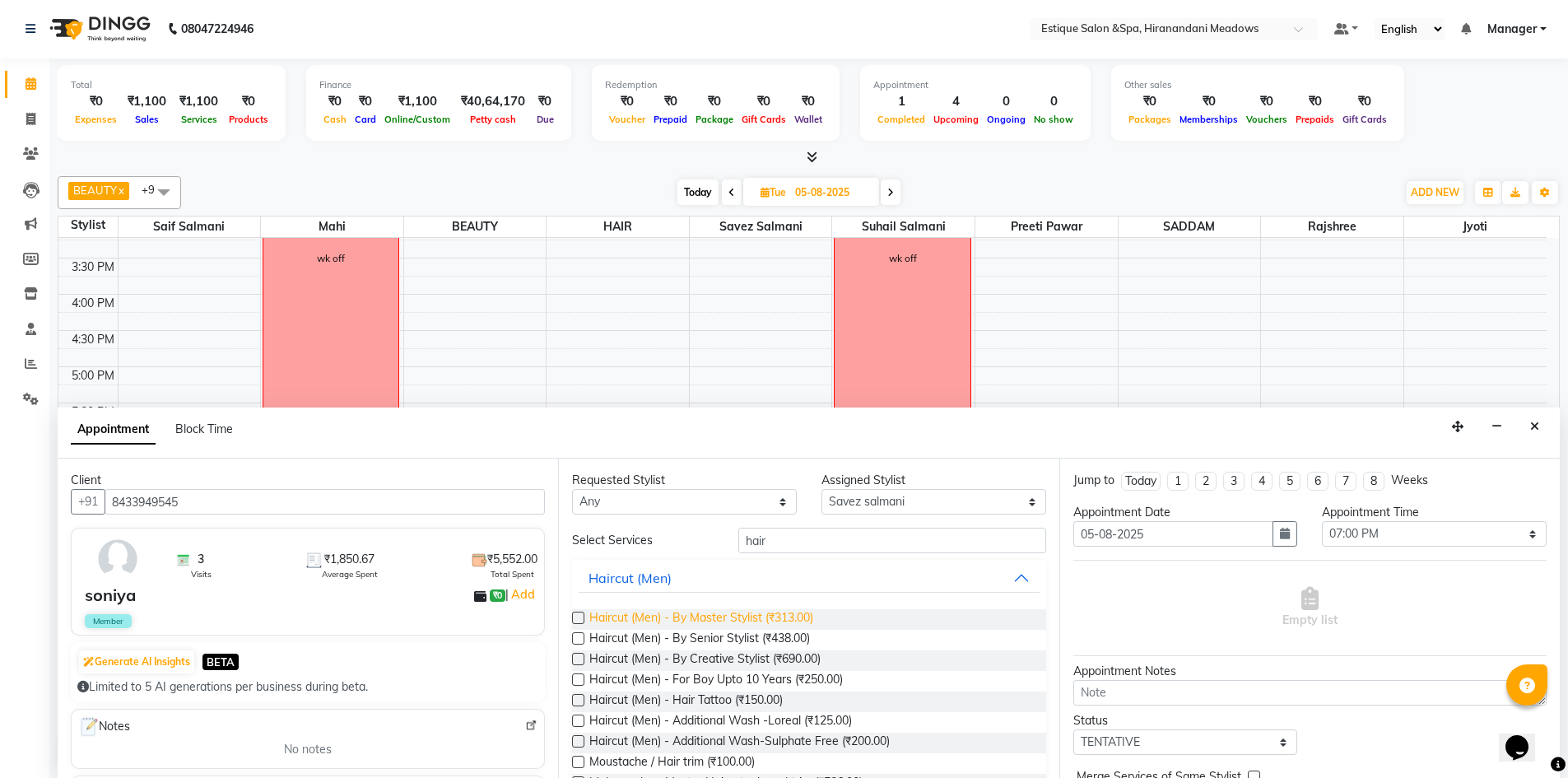 click on "Haircut (Men) - By Master Stylist (₹313.00)" at bounding box center [701, 619] 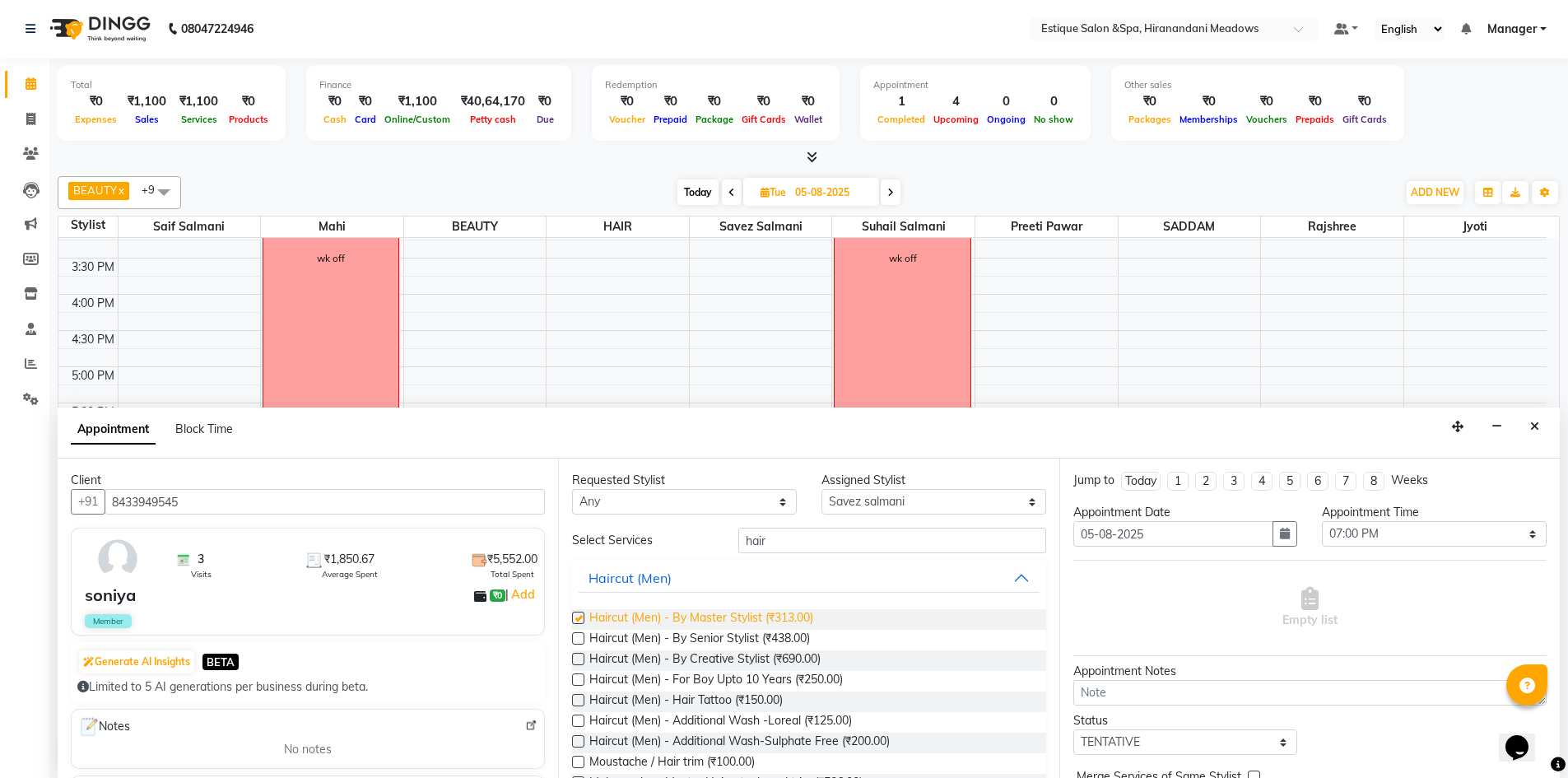 checkbox on "false" 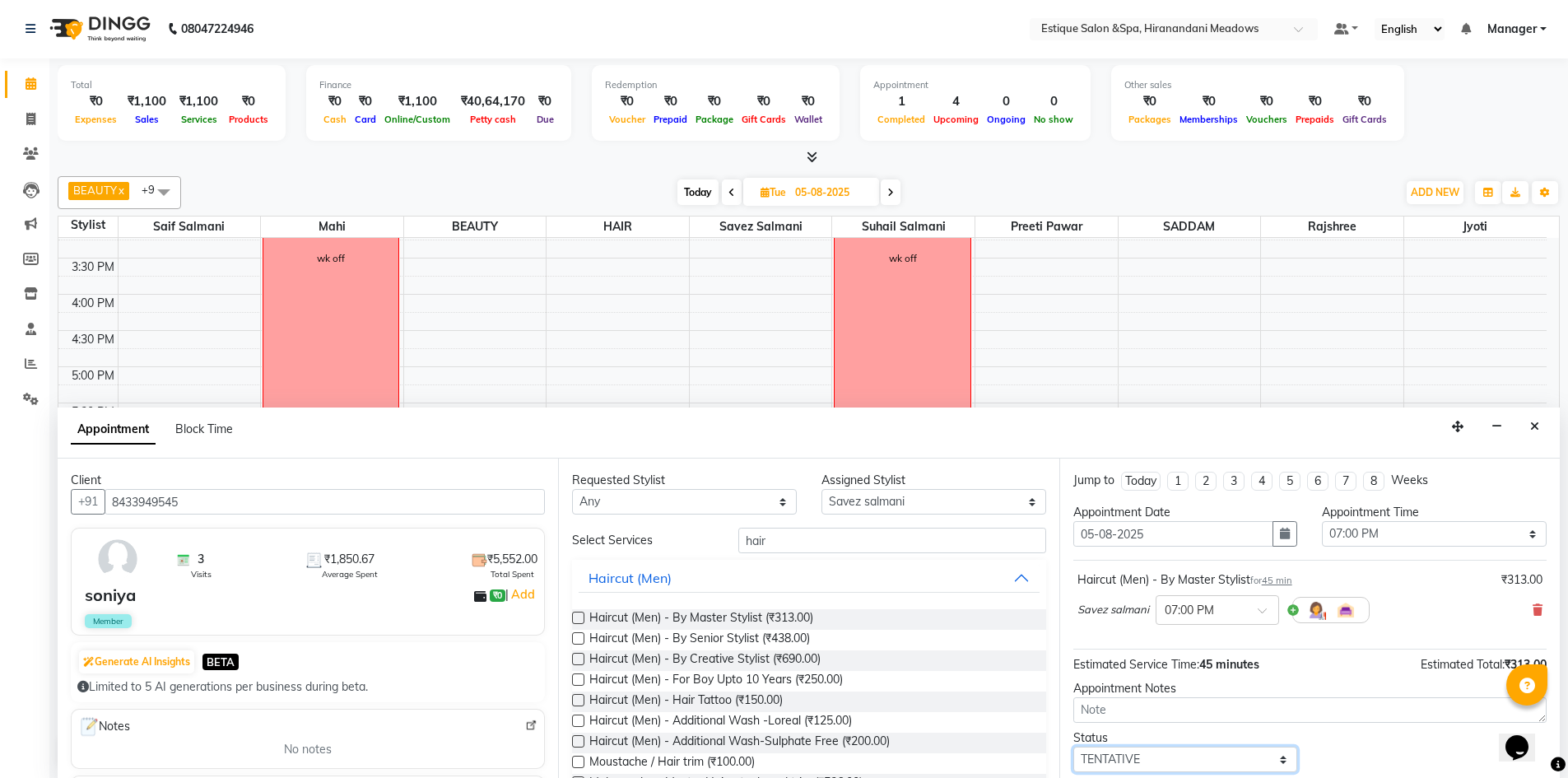 click on "Select TENTATIVE CONFIRM UPCOMING" at bounding box center (1185, 759) 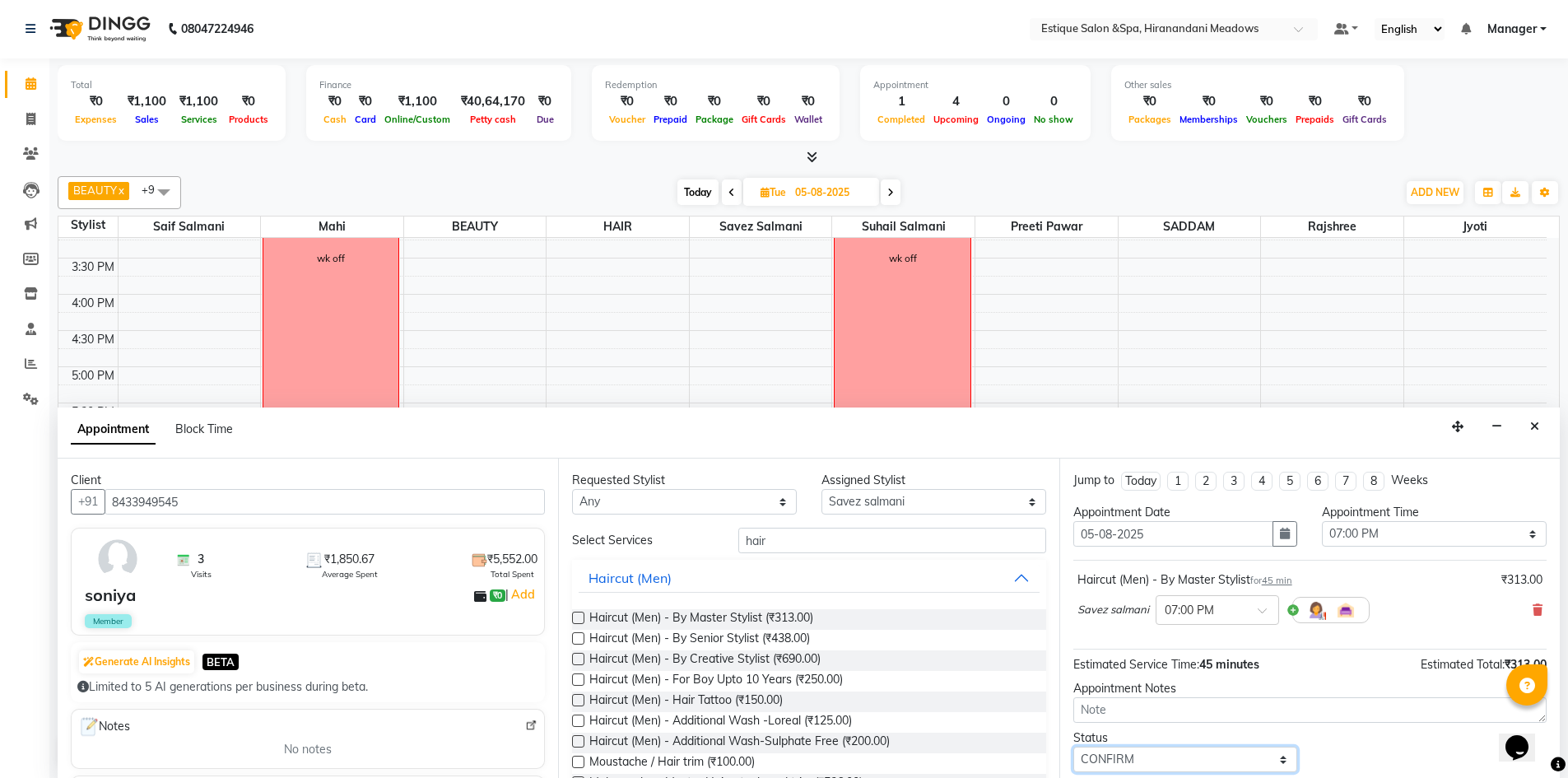 click on "Select TENTATIVE CONFIRM UPCOMING" at bounding box center [1185, 759] 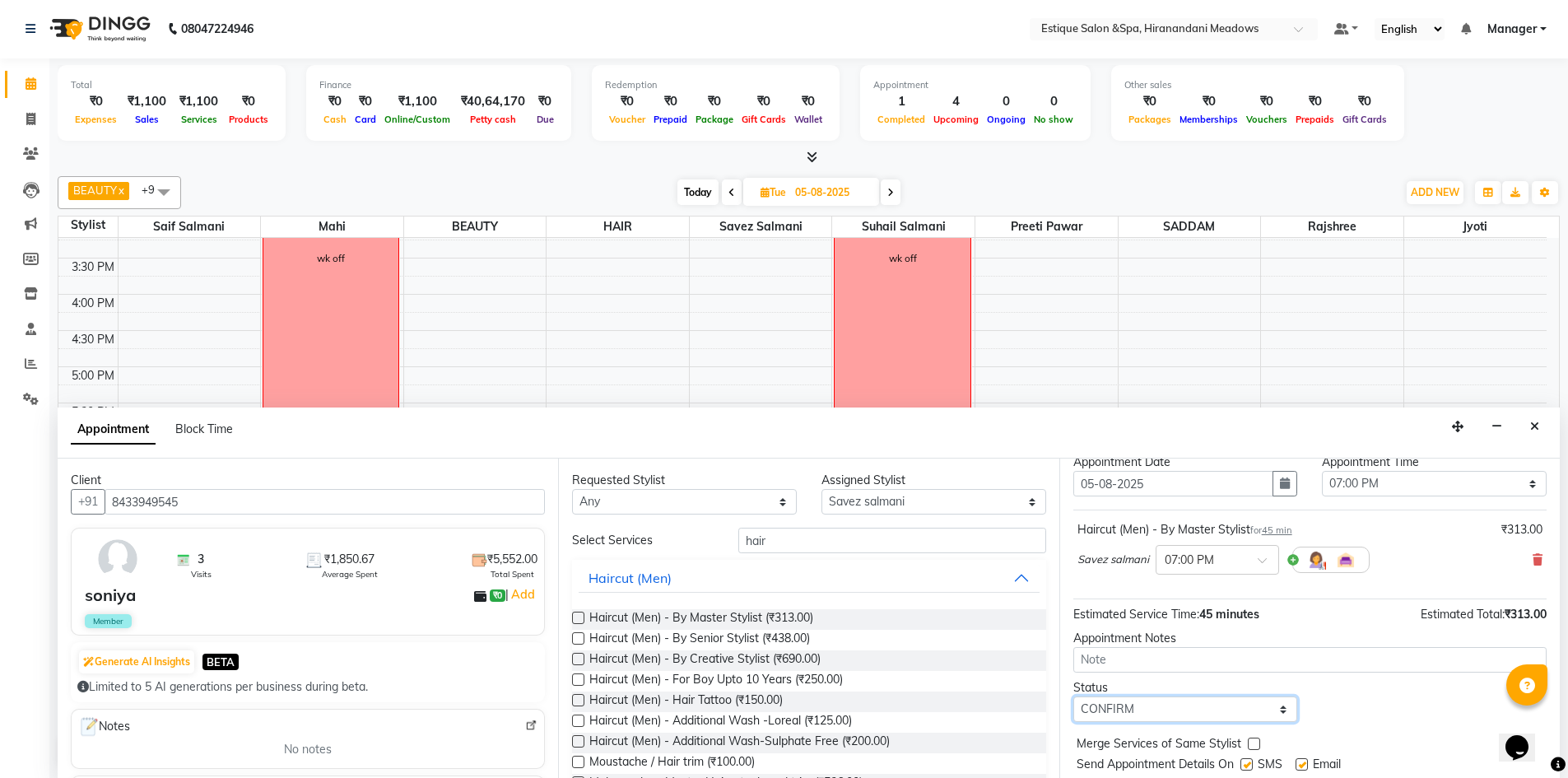scroll, scrollTop: 98, scrollLeft: 0, axis: vertical 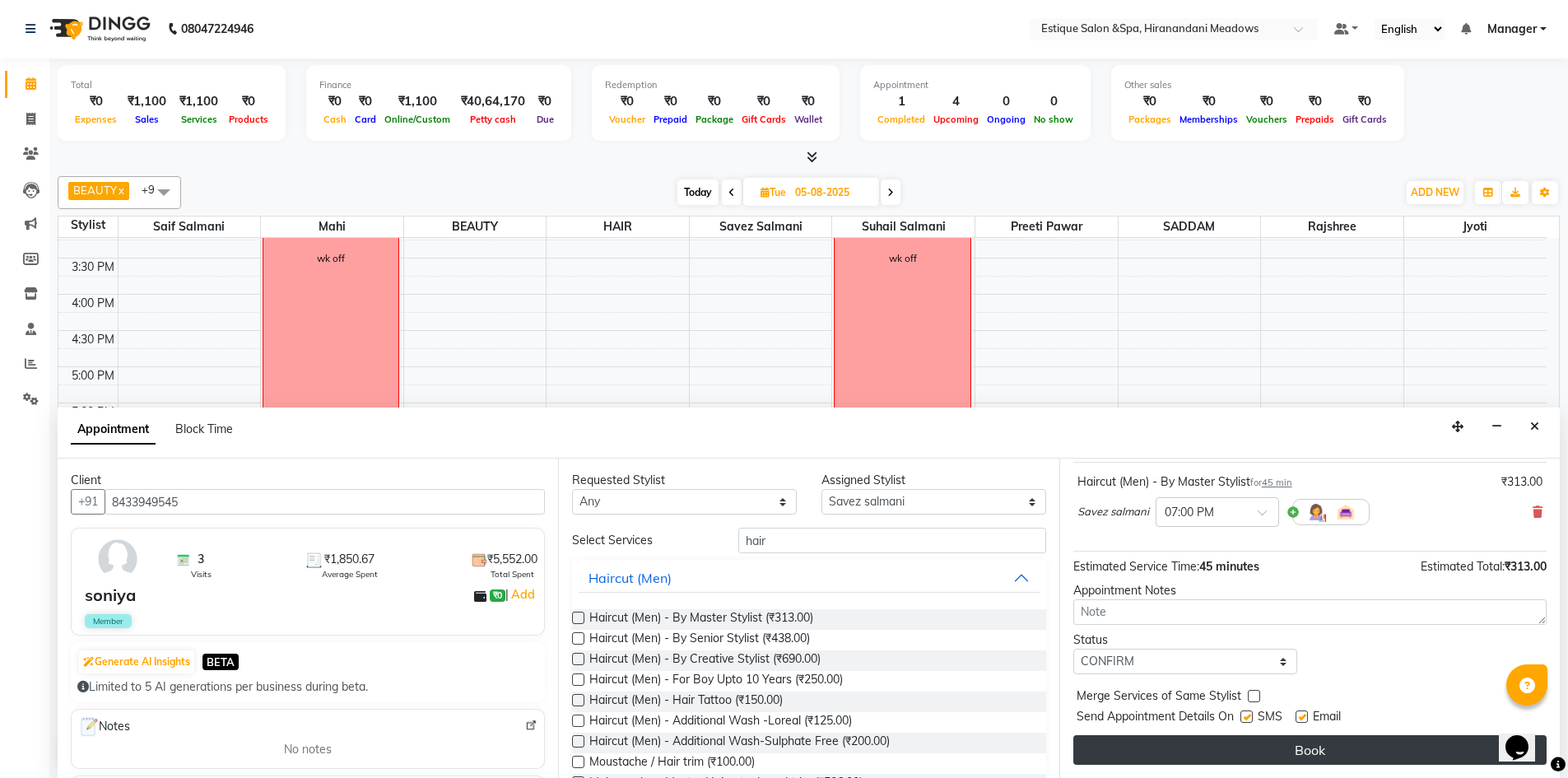 click on "Book" at bounding box center (1310, 750) 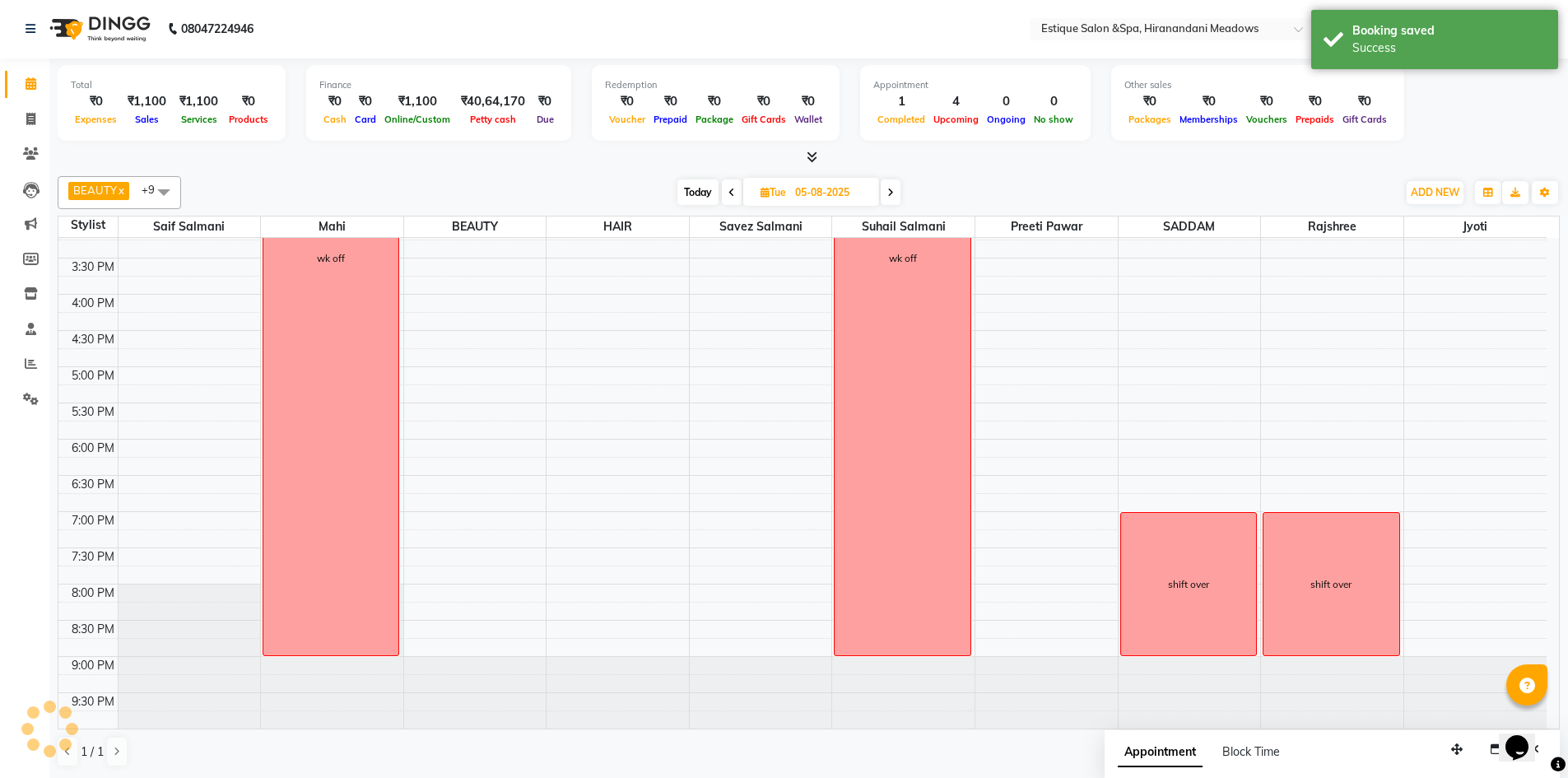 scroll, scrollTop: 0, scrollLeft: 0, axis: both 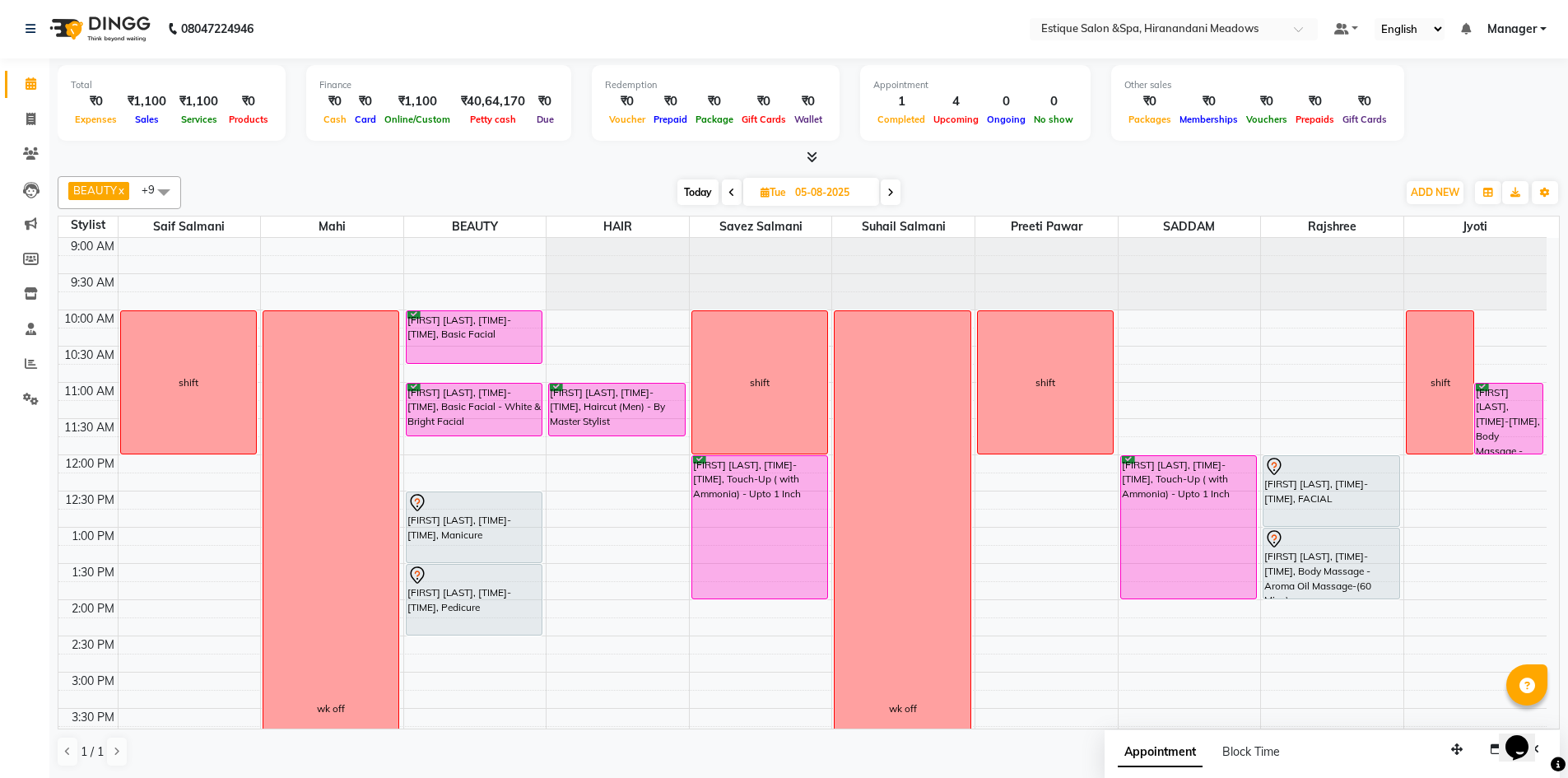 click at bounding box center [732, 193] 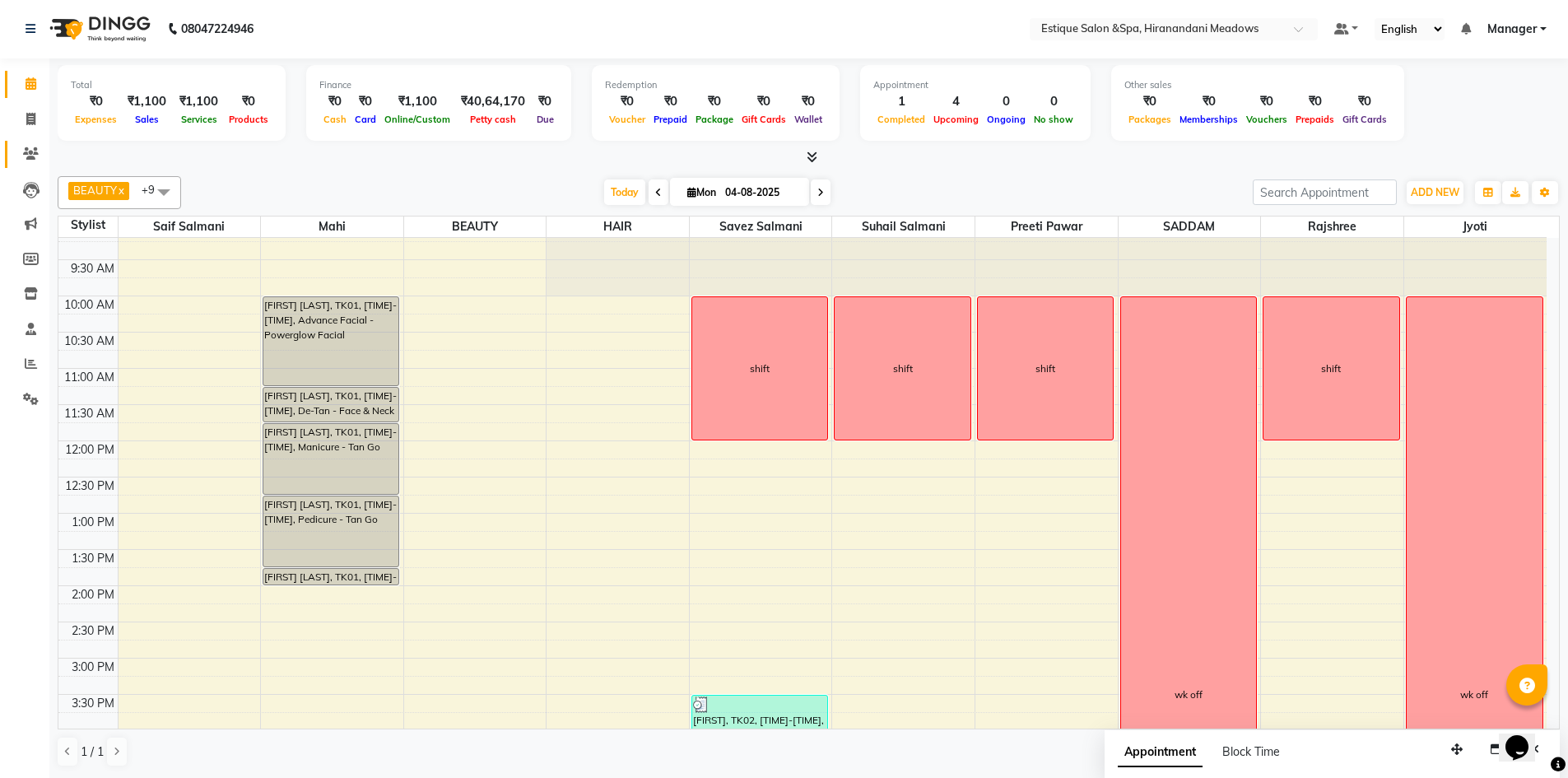 scroll, scrollTop: 0, scrollLeft: 0, axis: both 